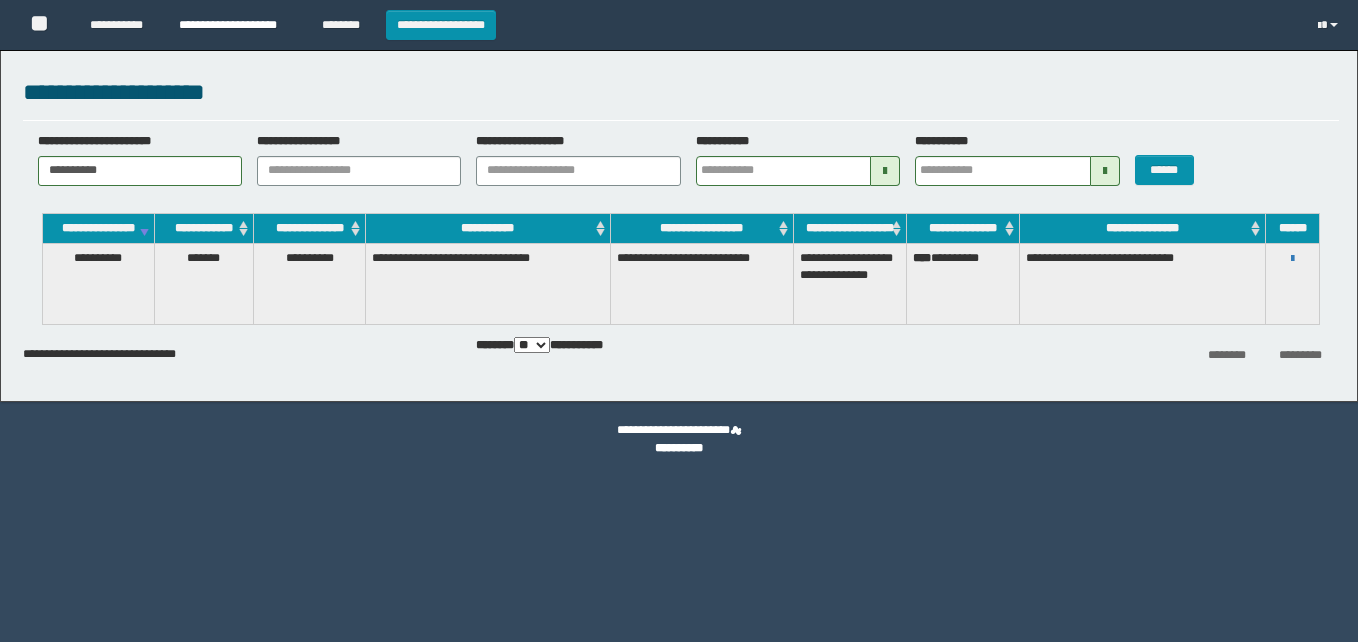 scroll, scrollTop: 0, scrollLeft: 0, axis: both 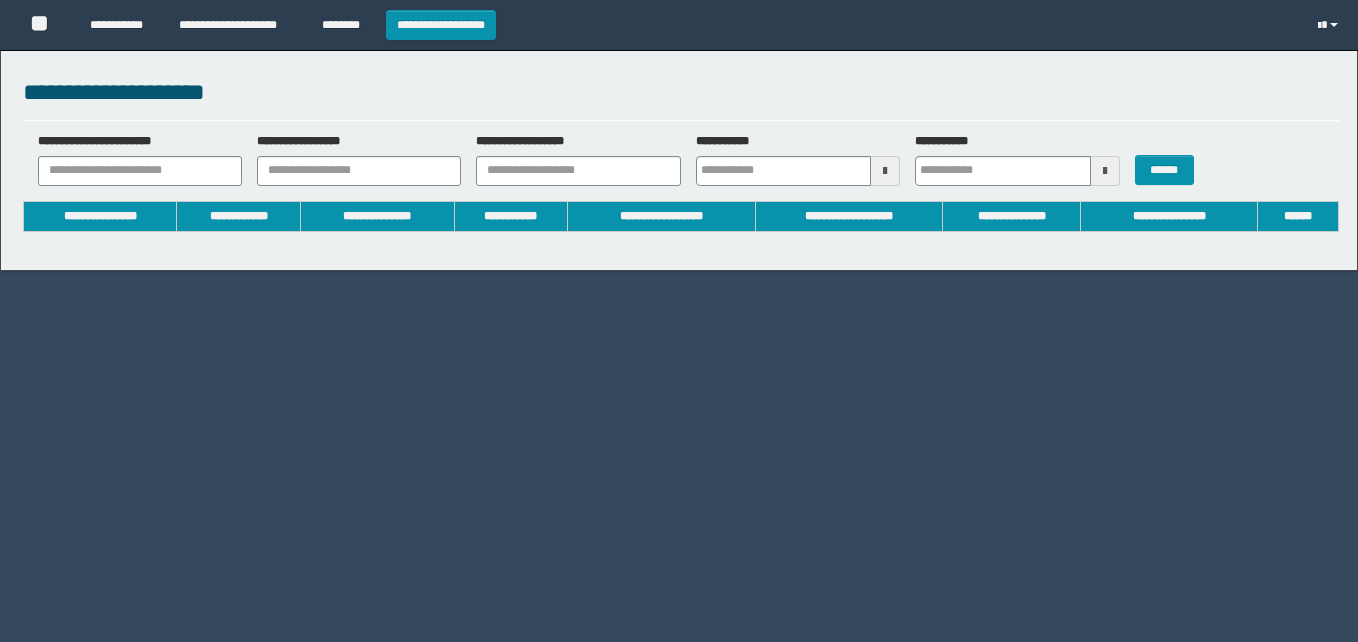 type on "**********" 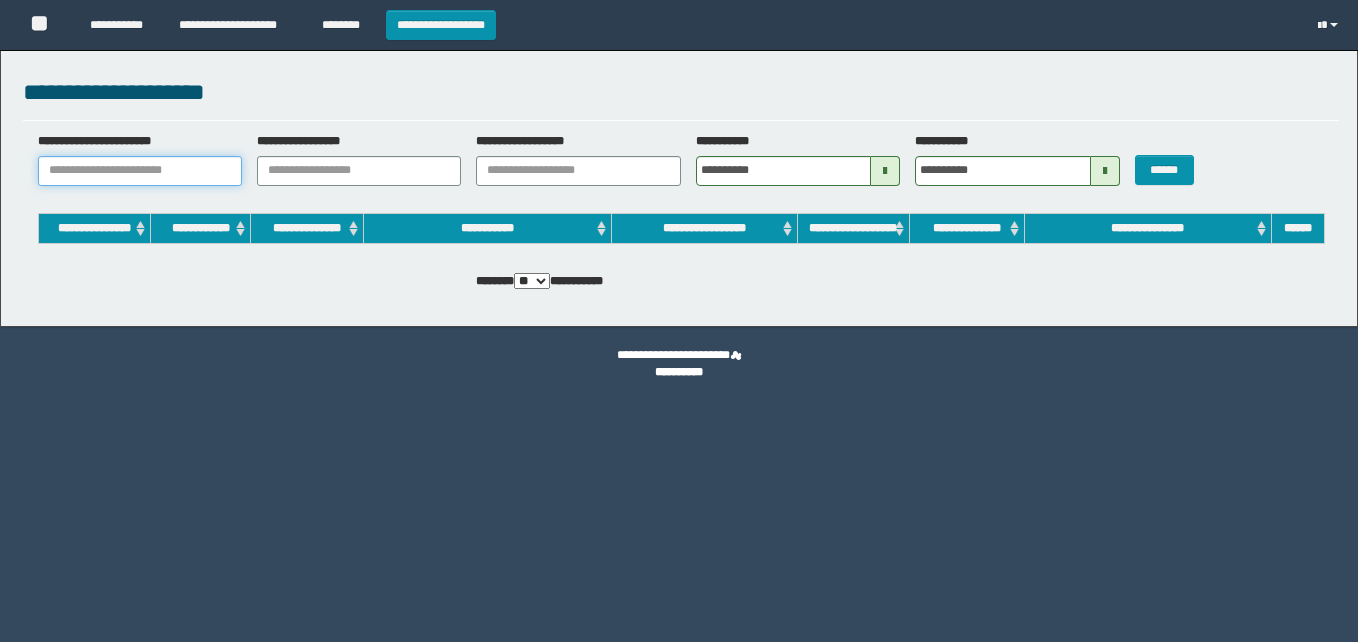 click on "**********" at bounding box center (140, 171) 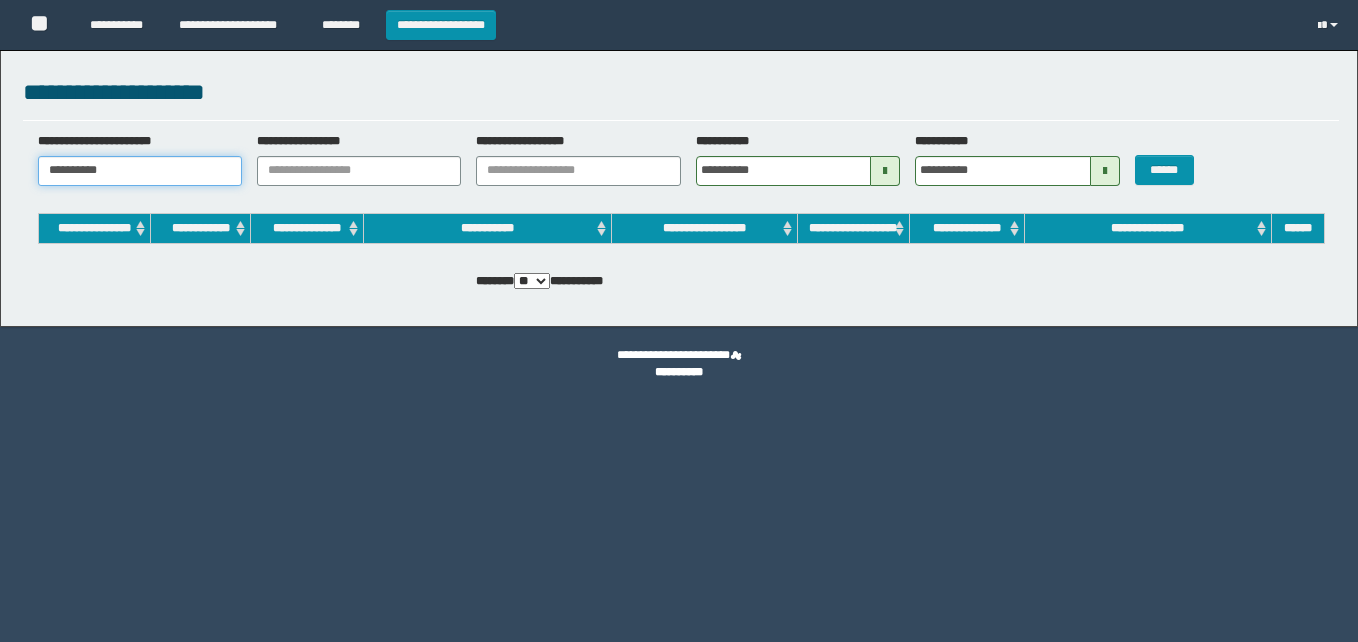 type 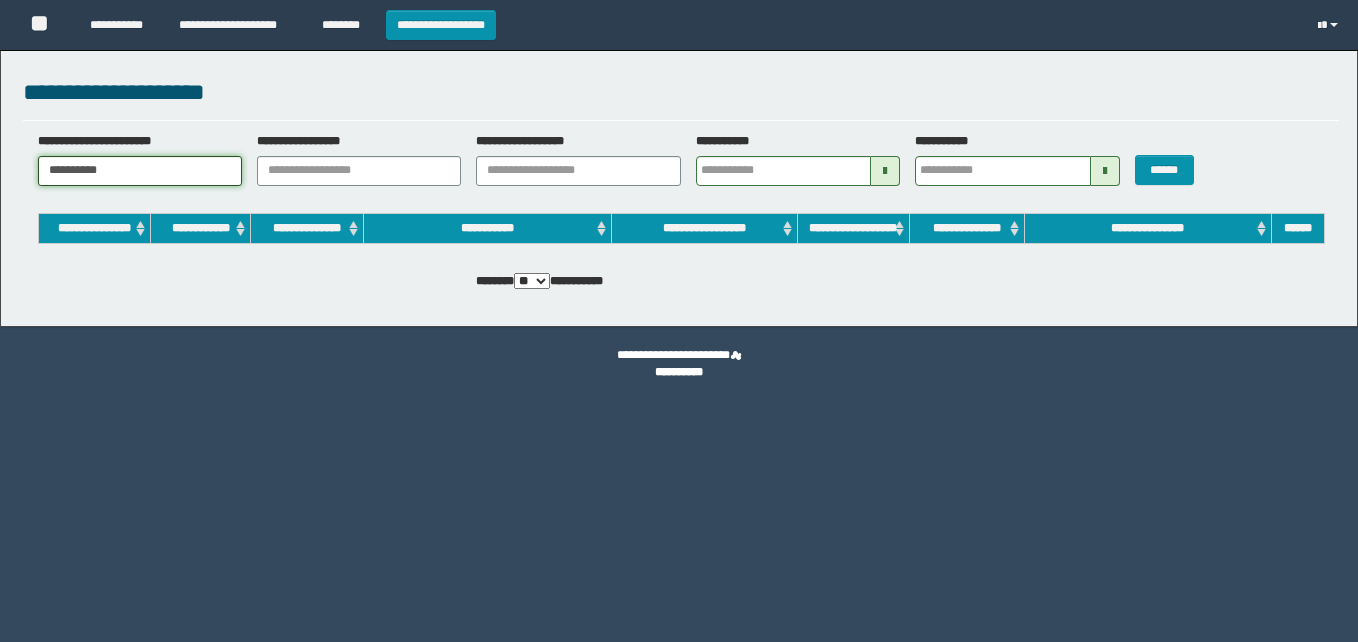 type 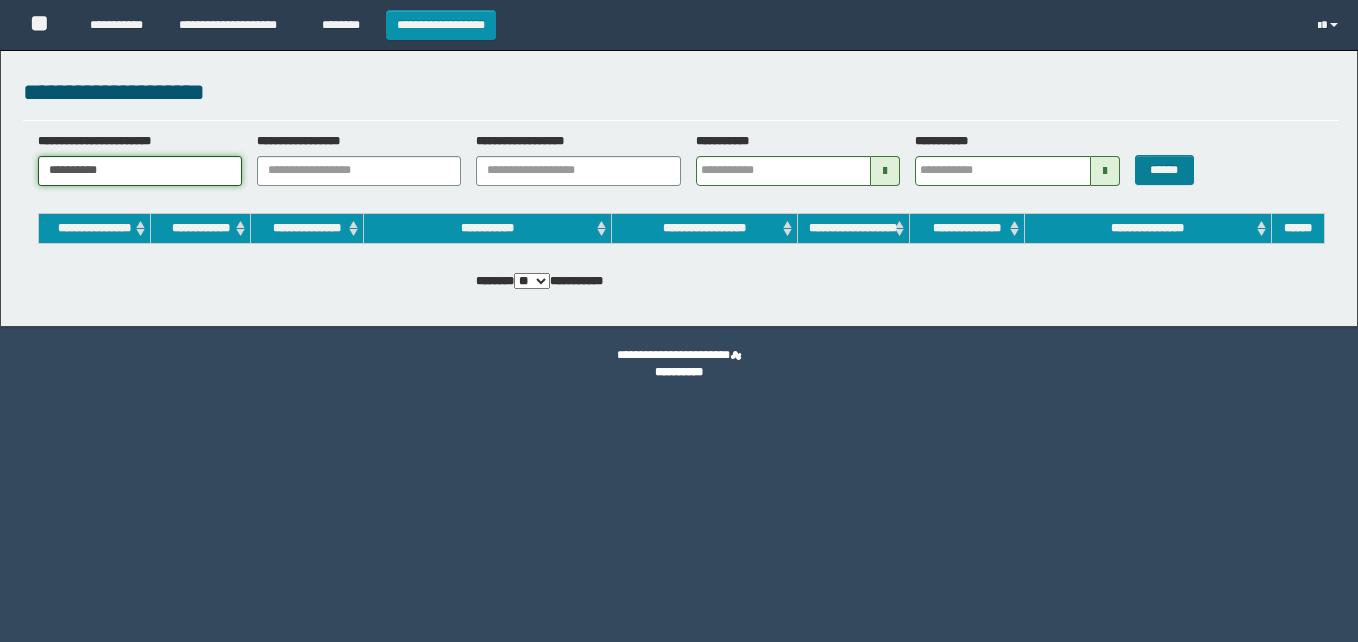 type on "**********" 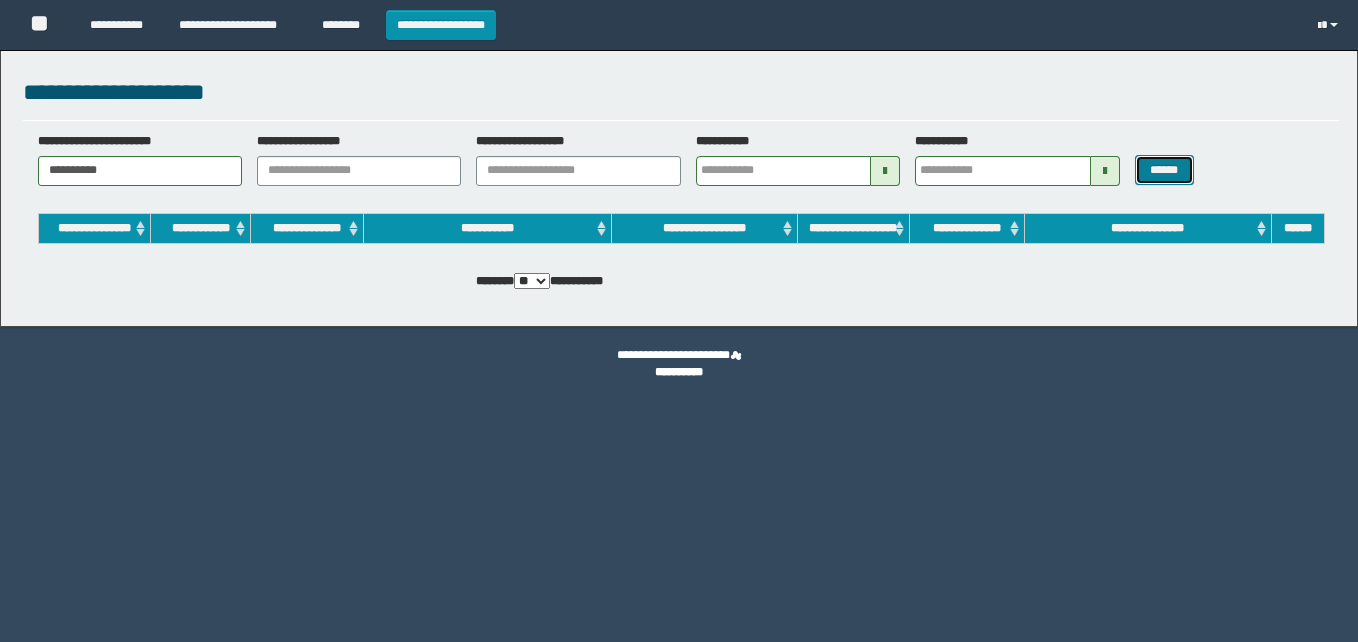 click on "******" at bounding box center (1164, 170) 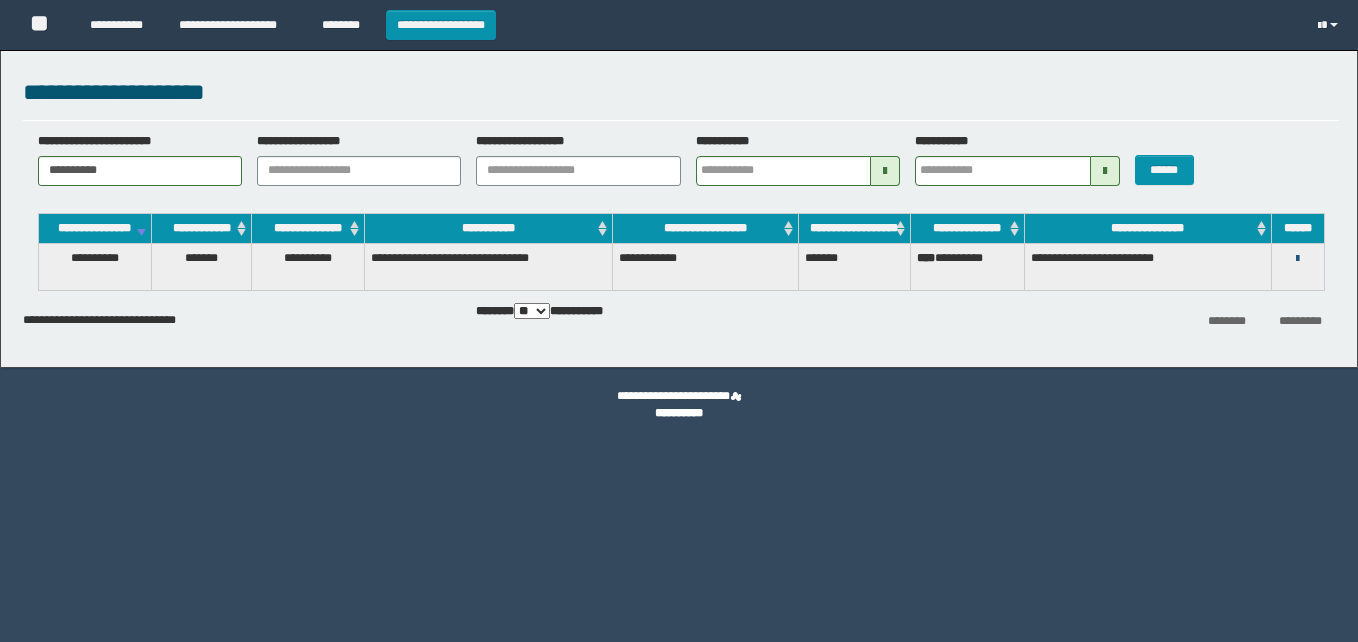 click at bounding box center (1297, 259) 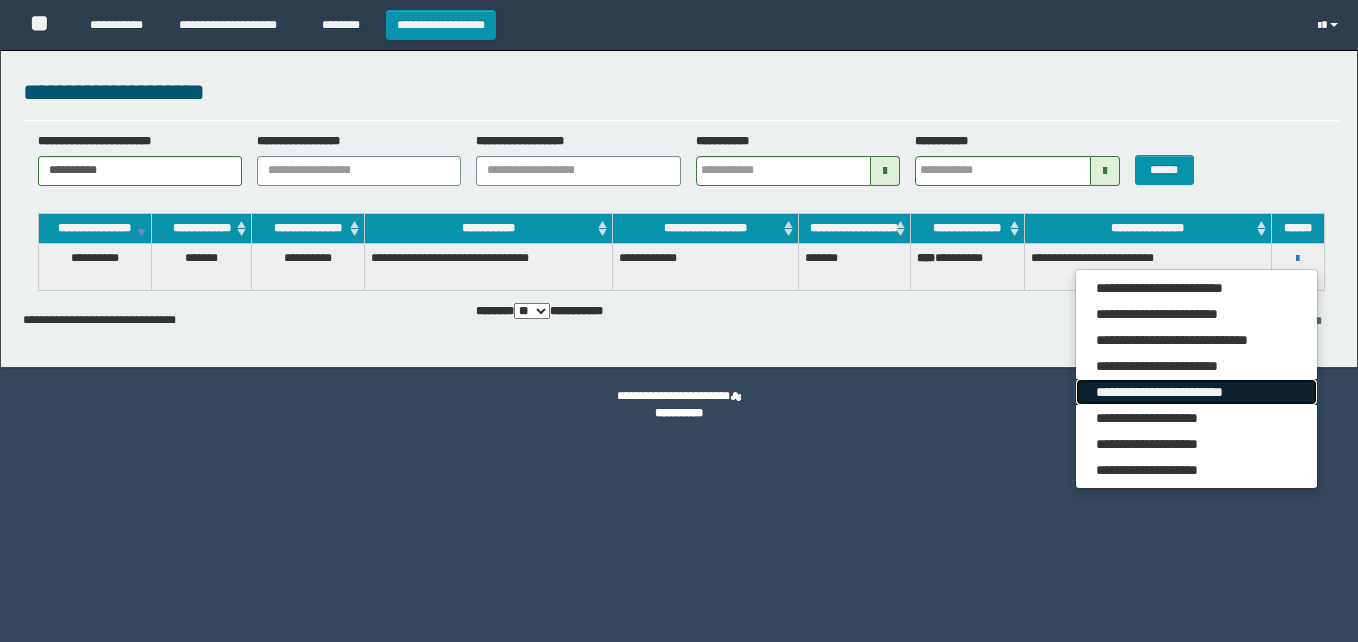 click on "**********" at bounding box center (1196, 392) 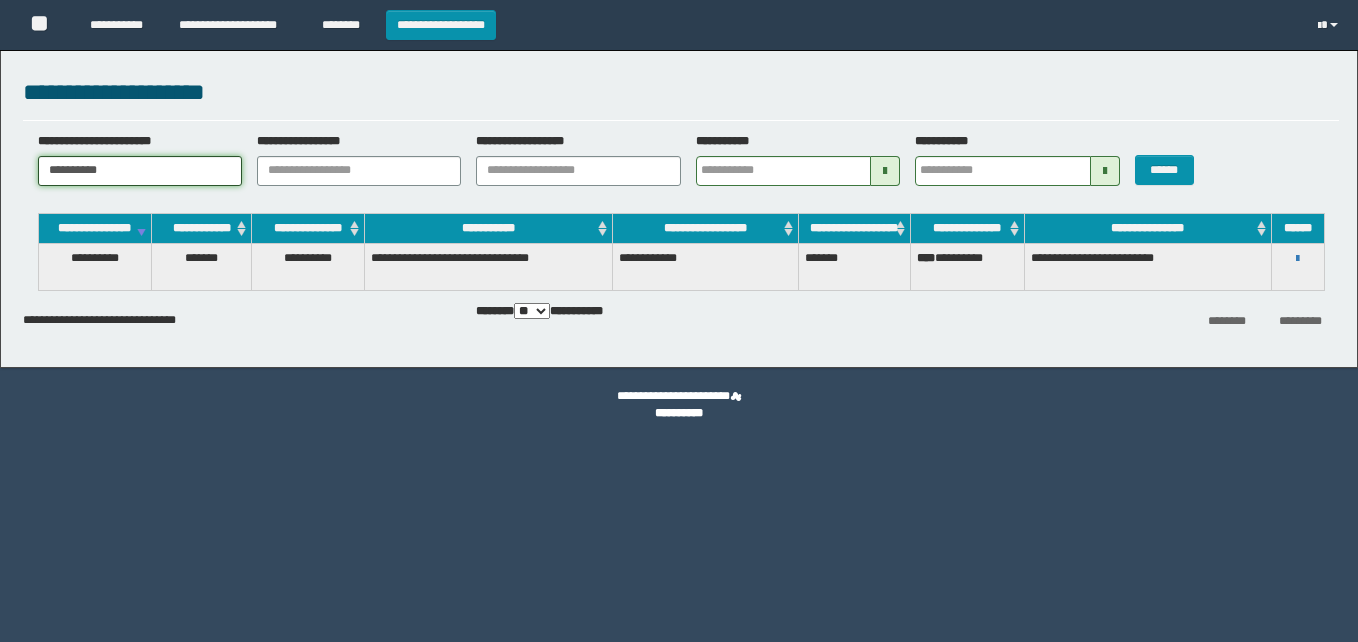 drag, startPoint x: 169, startPoint y: 173, endPoint x: 7, endPoint y: 166, distance: 162.15117 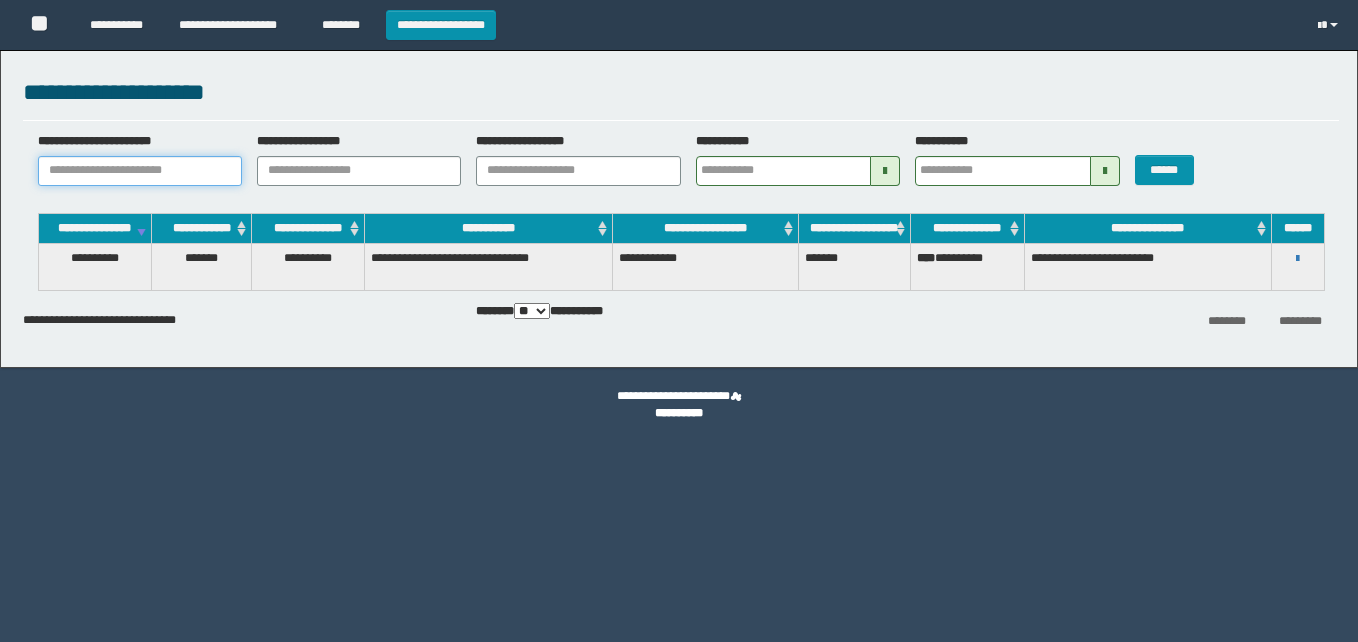 paste on "**********" 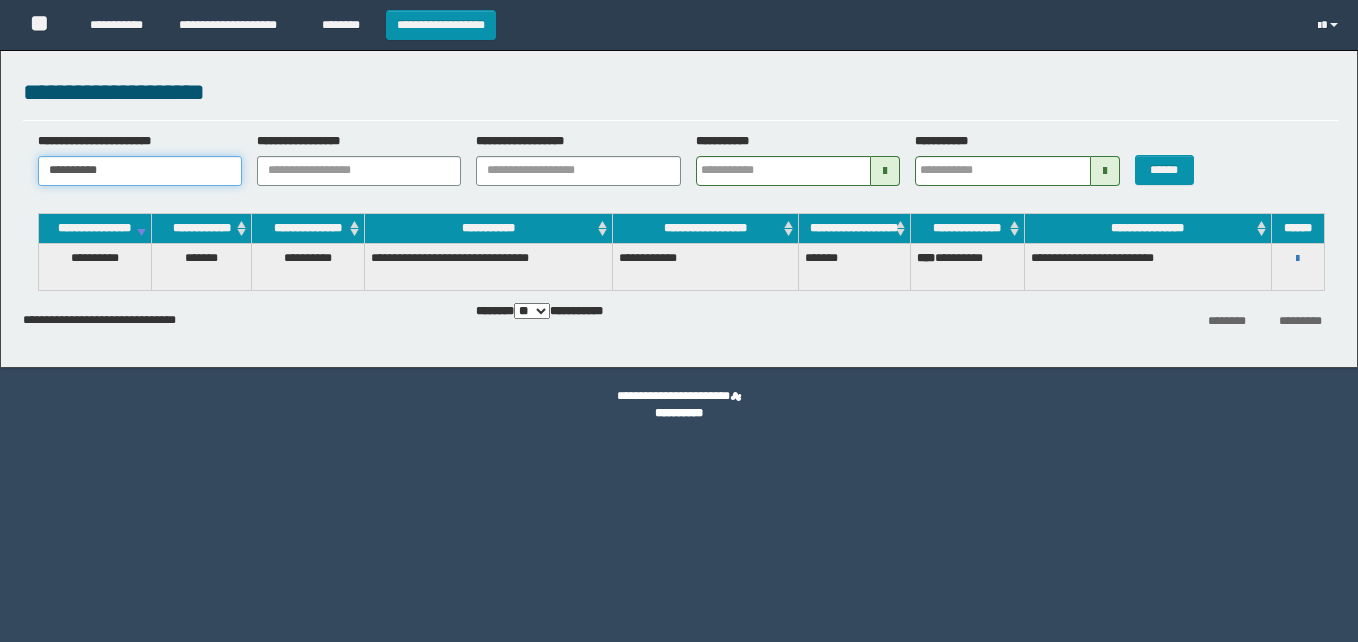type 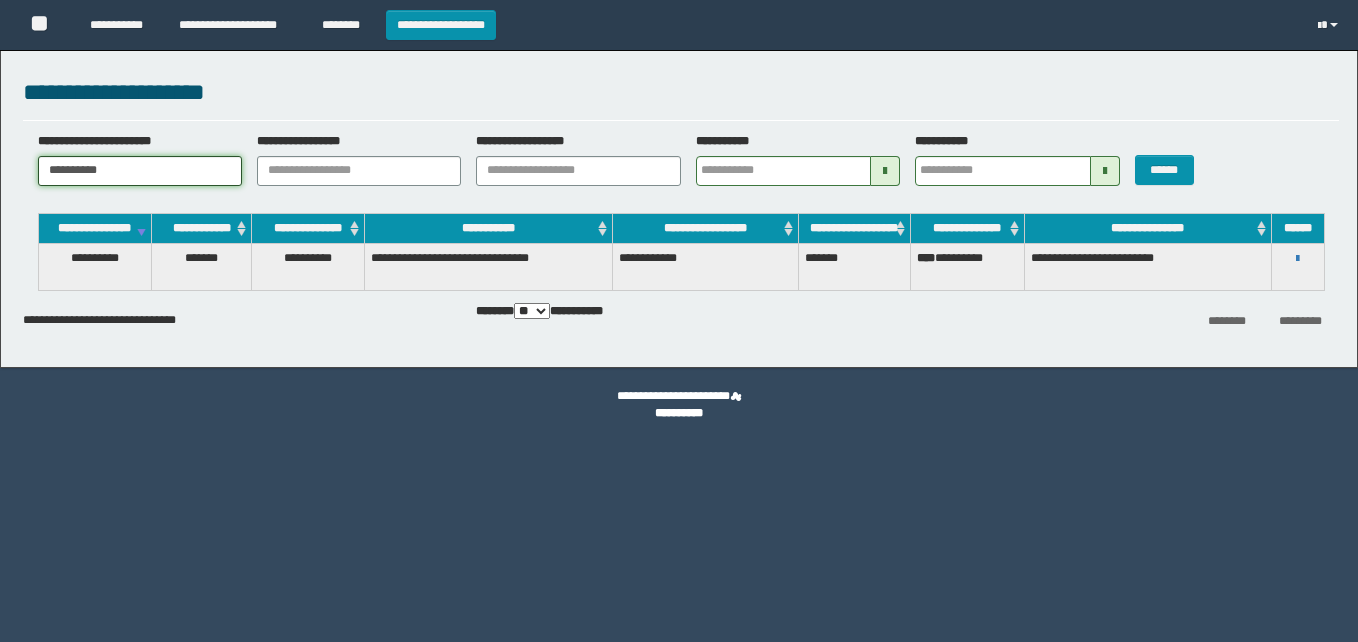 type 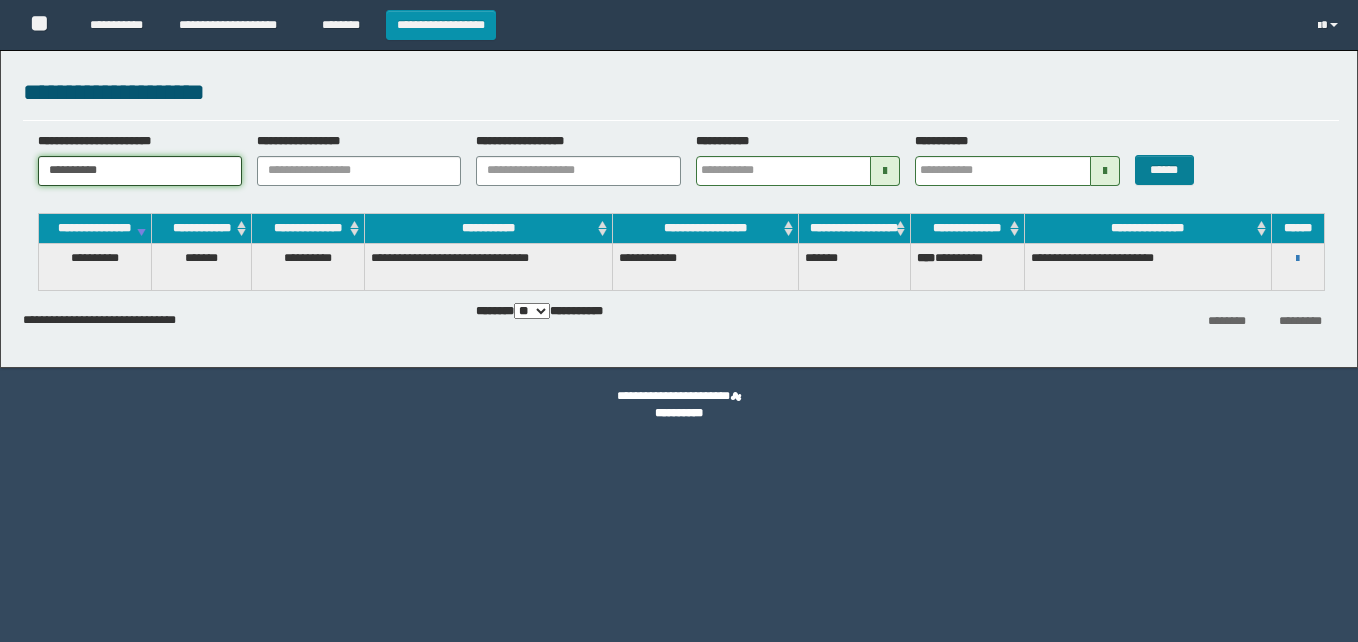 type on "**********" 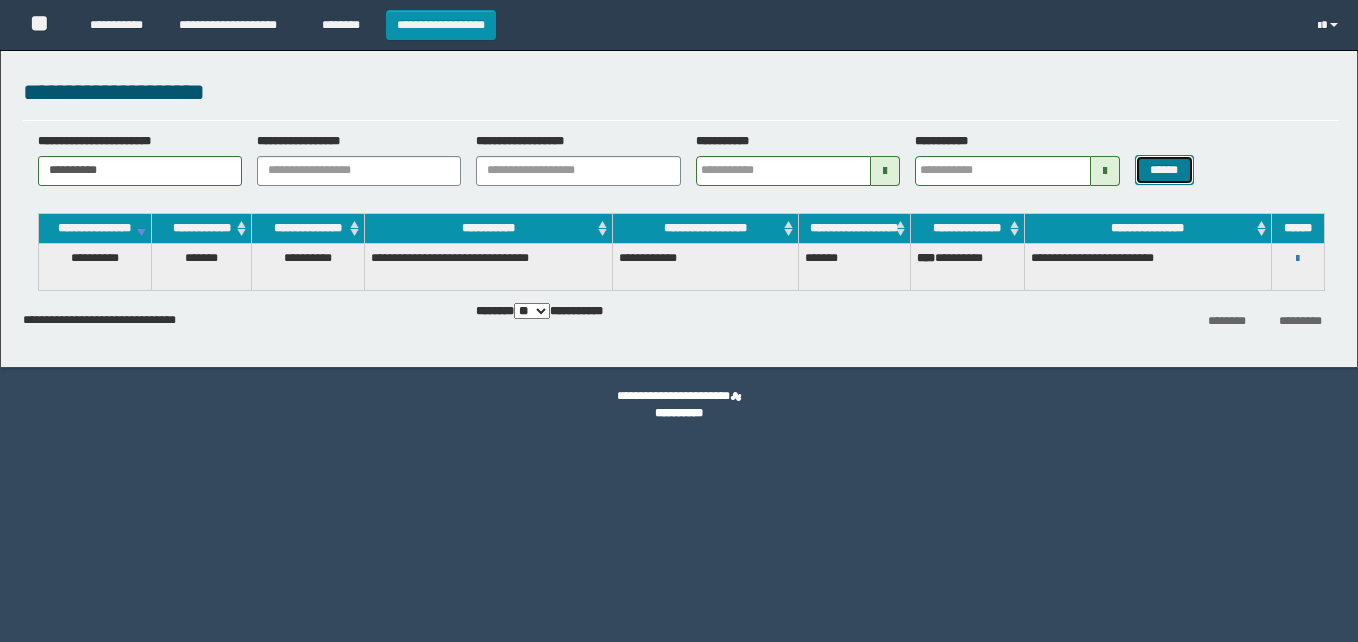 click on "******" at bounding box center [1164, 170] 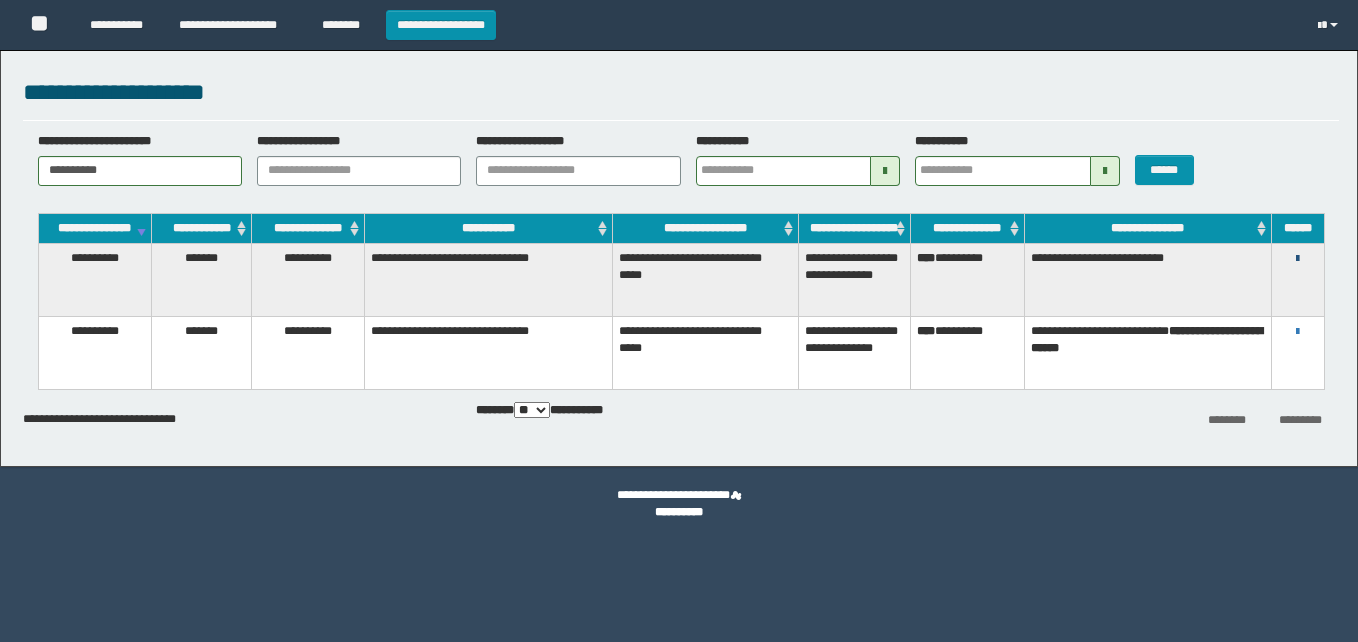 click at bounding box center (1297, 259) 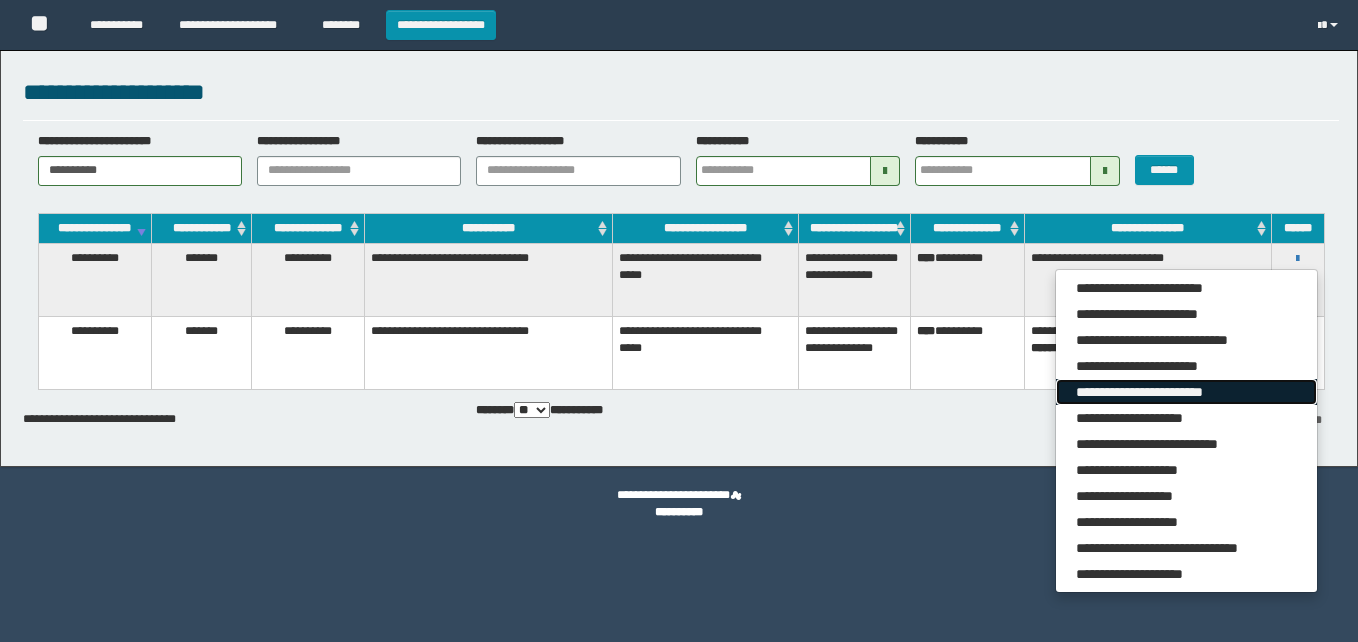 click on "**********" at bounding box center [1186, 392] 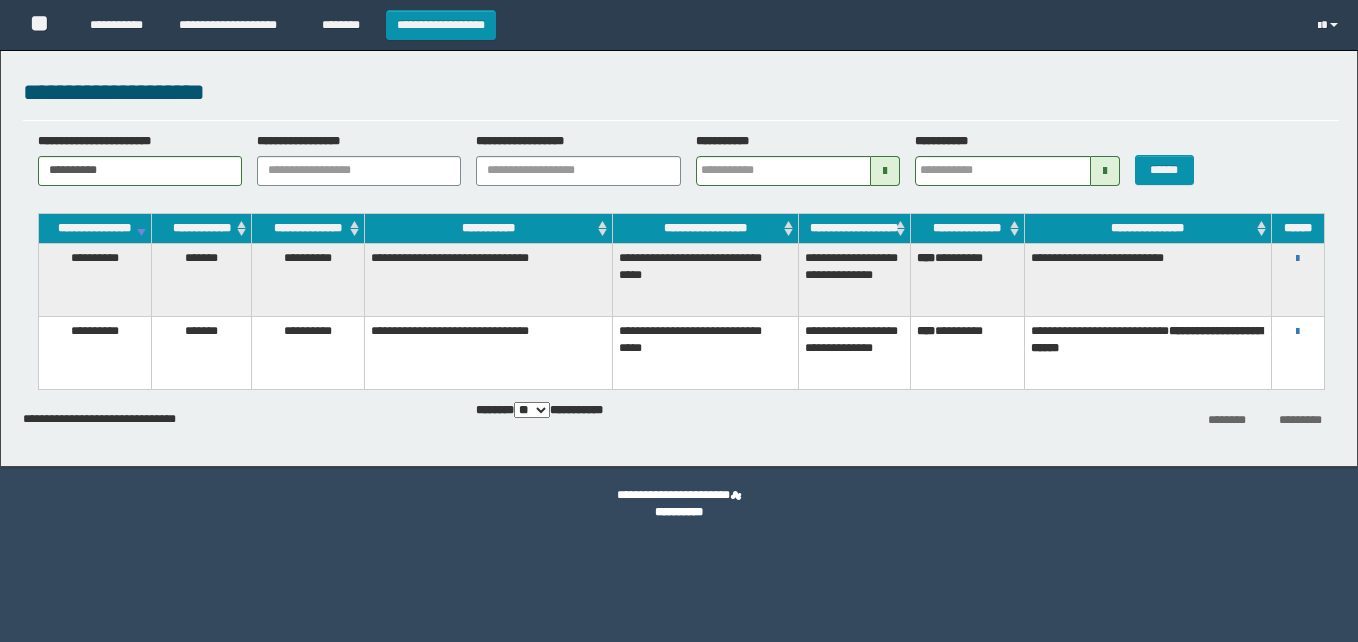type 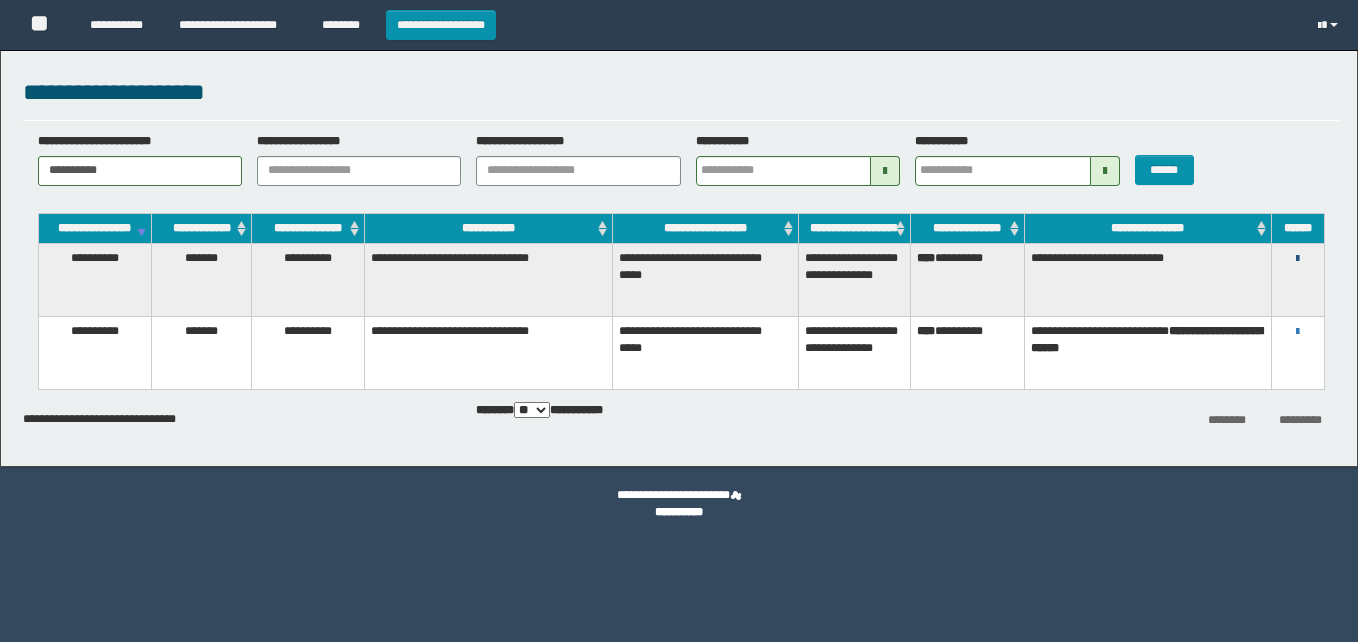 click at bounding box center (1297, 259) 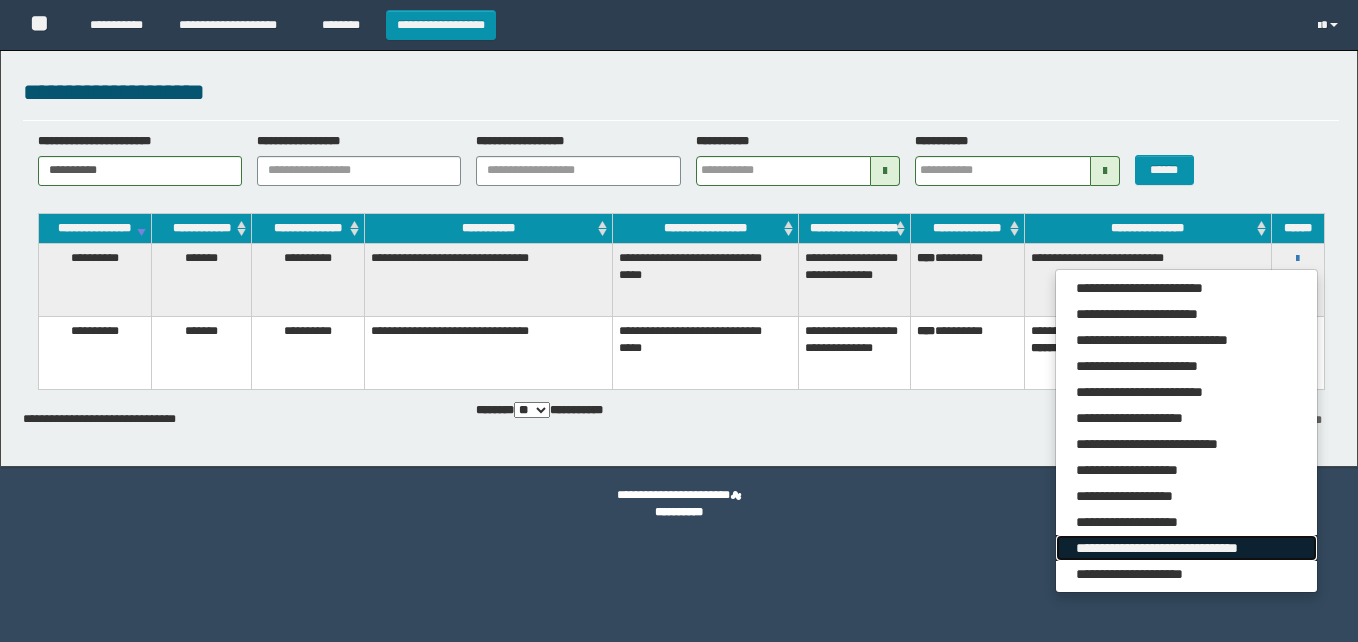 click on "**********" at bounding box center (1186, 548) 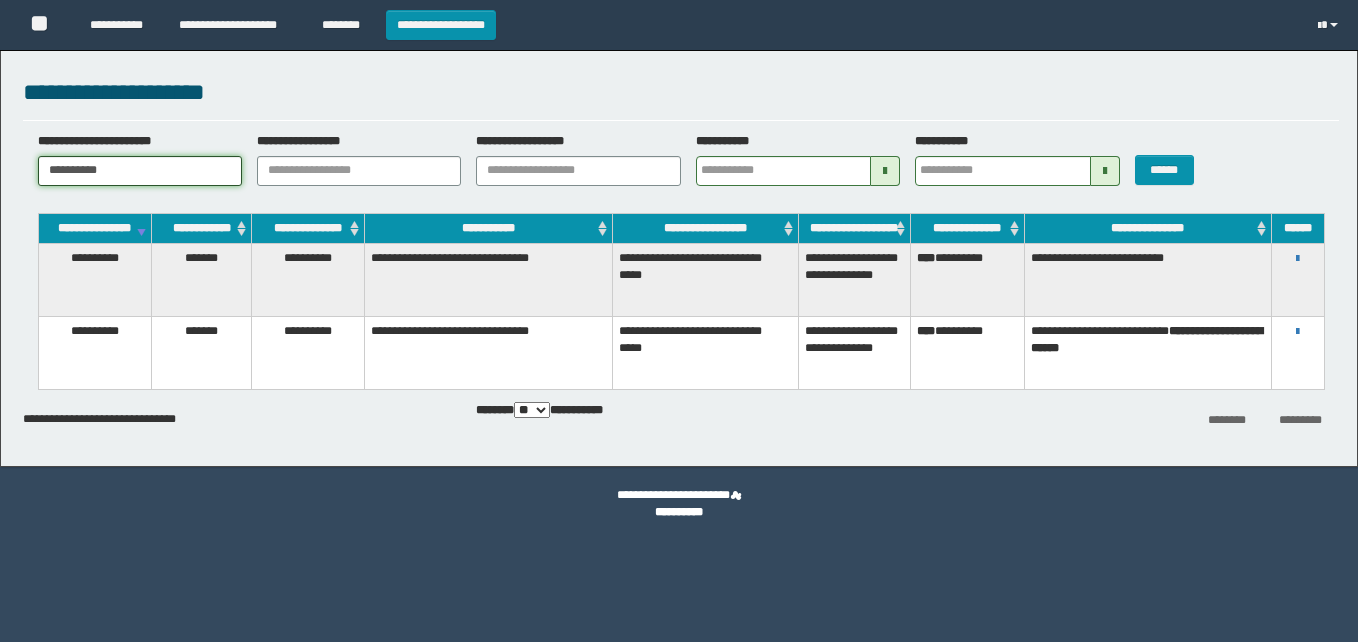 drag, startPoint x: 178, startPoint y: 178, endPoint x: 6, endPoint y: 162, distance: 172.74258 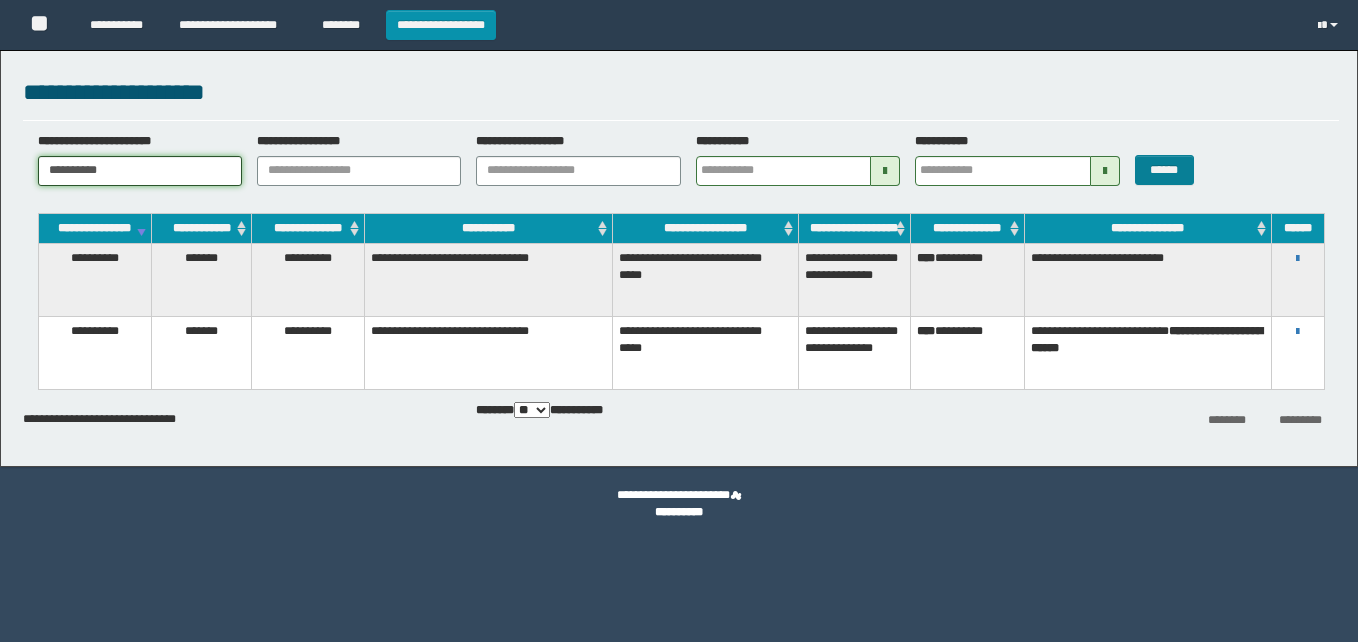 type on "**********" 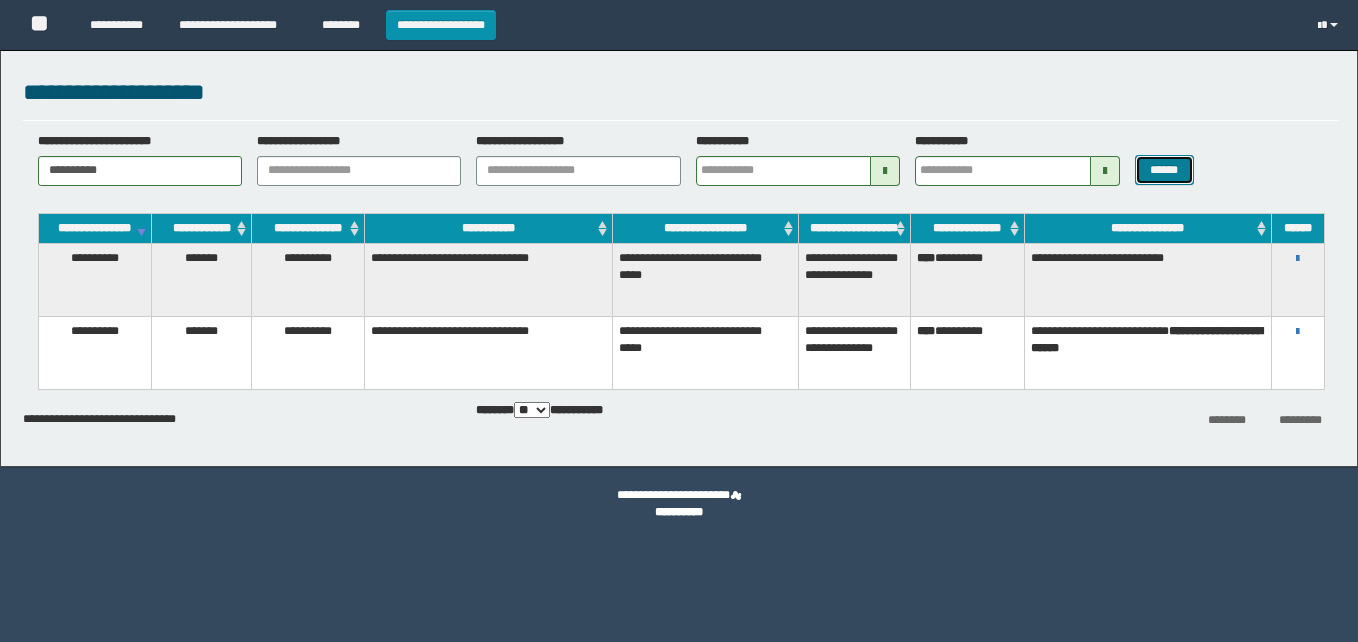 click on "******" at bounding box center [1164, 170] 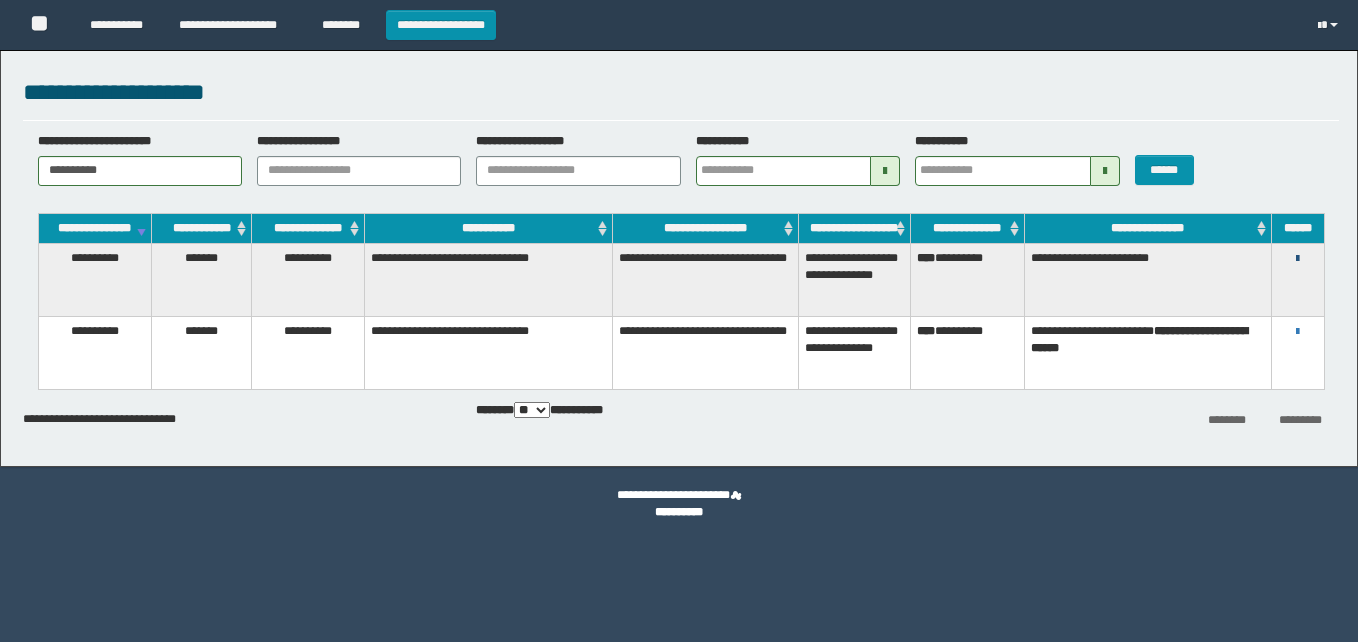 click at bounding box center [1297, 259] 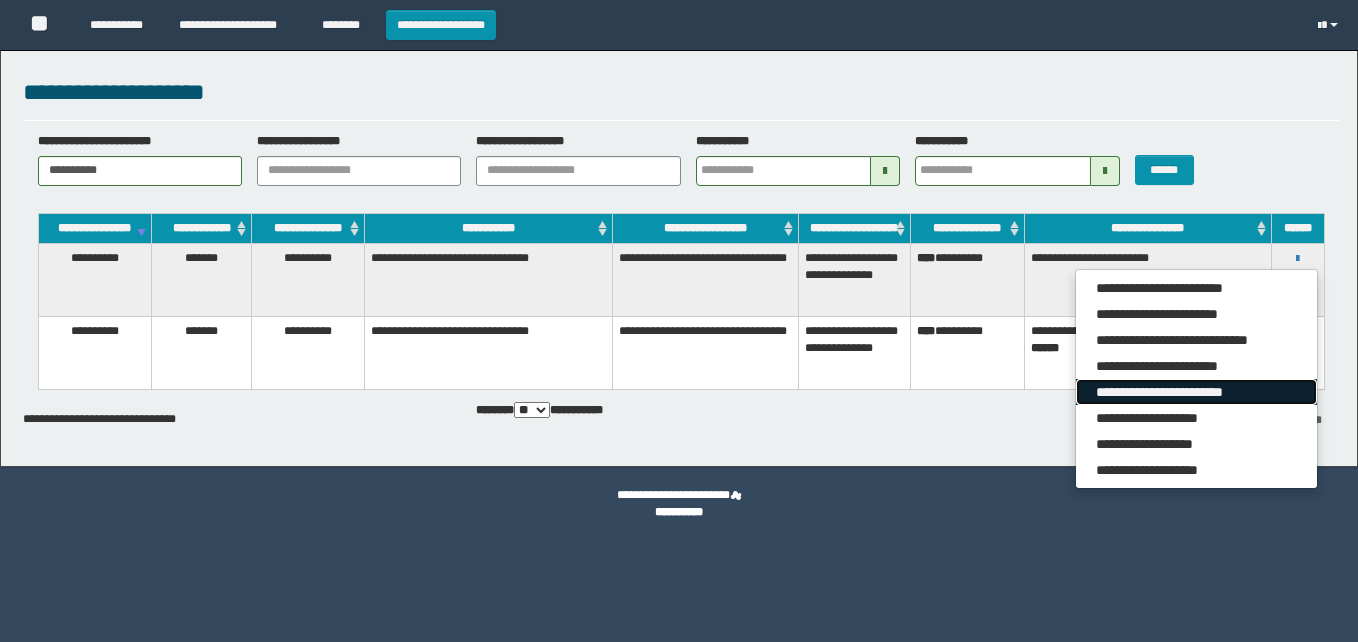 click on "**********" at bounding box center (1196, 392) 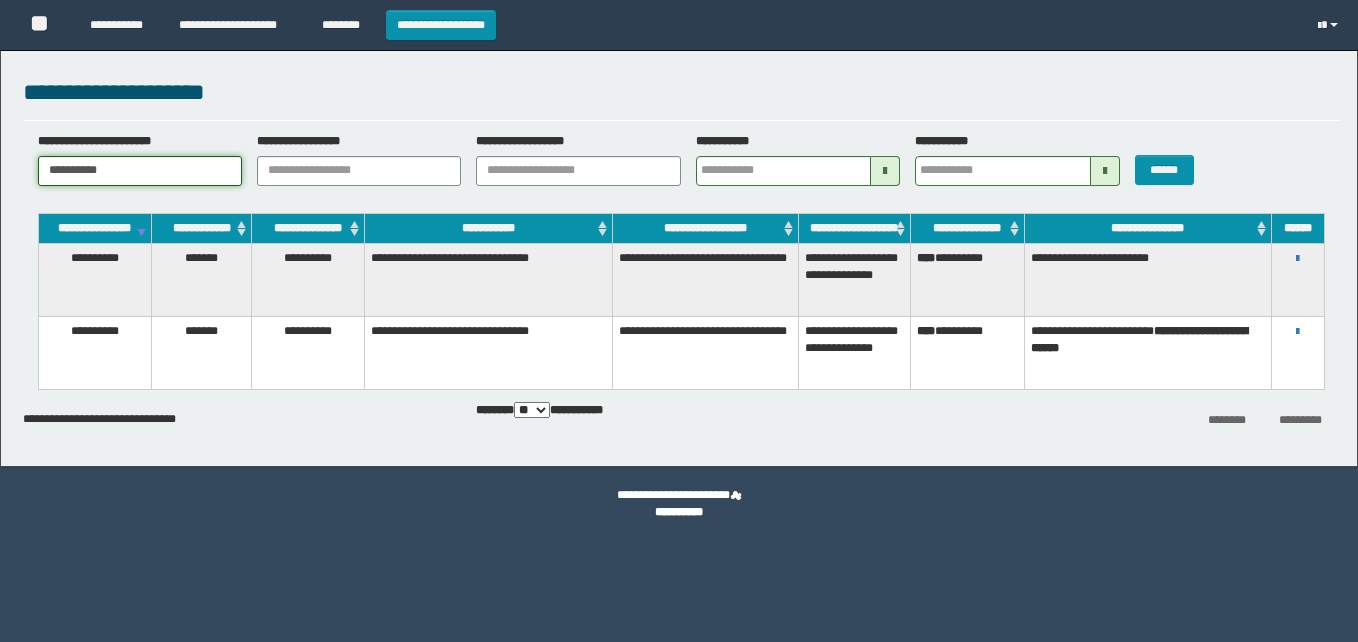 drag, startPoint x: 176, startPoint y: 174, endPoint x: 0, endPoint y: 175, distance: 176.00284 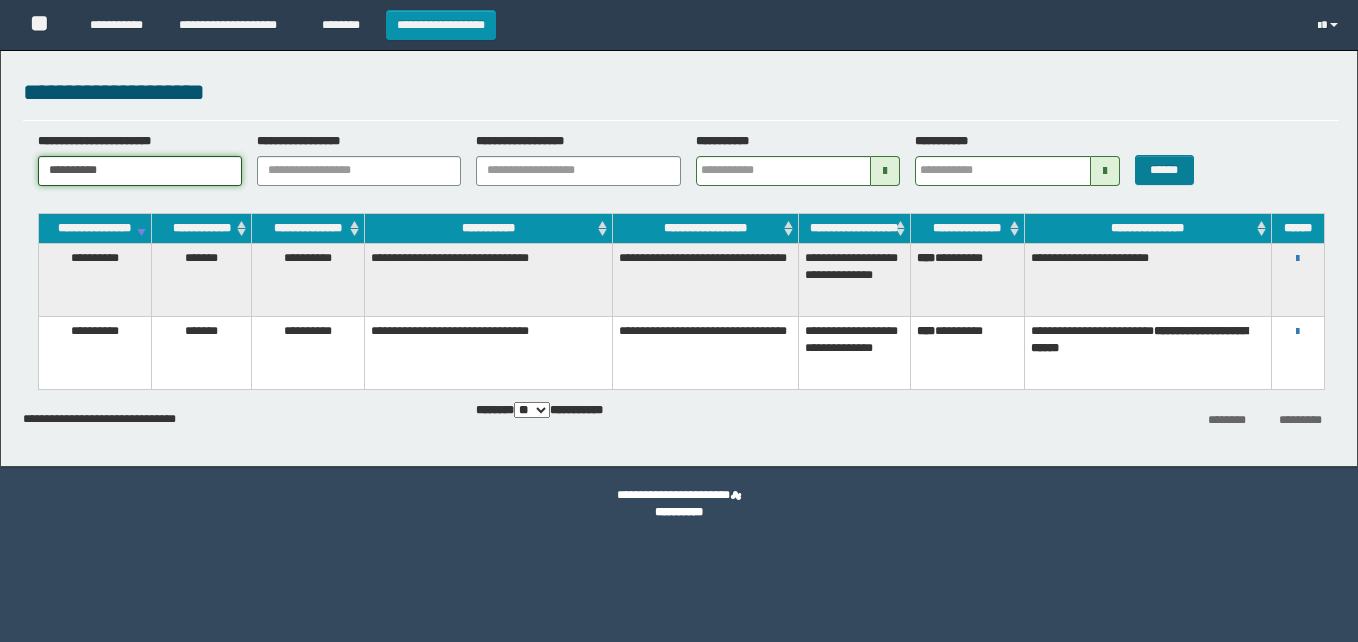 type on "**********" 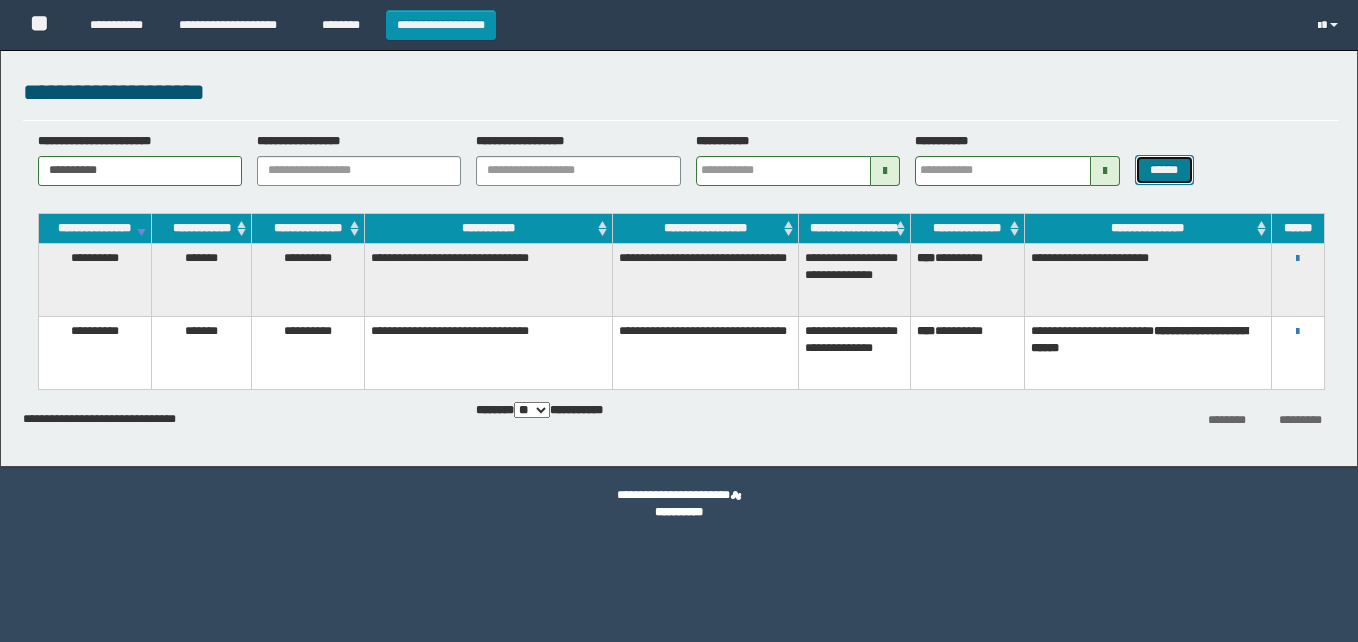 click on "******" at bounding box center (1164, 170) 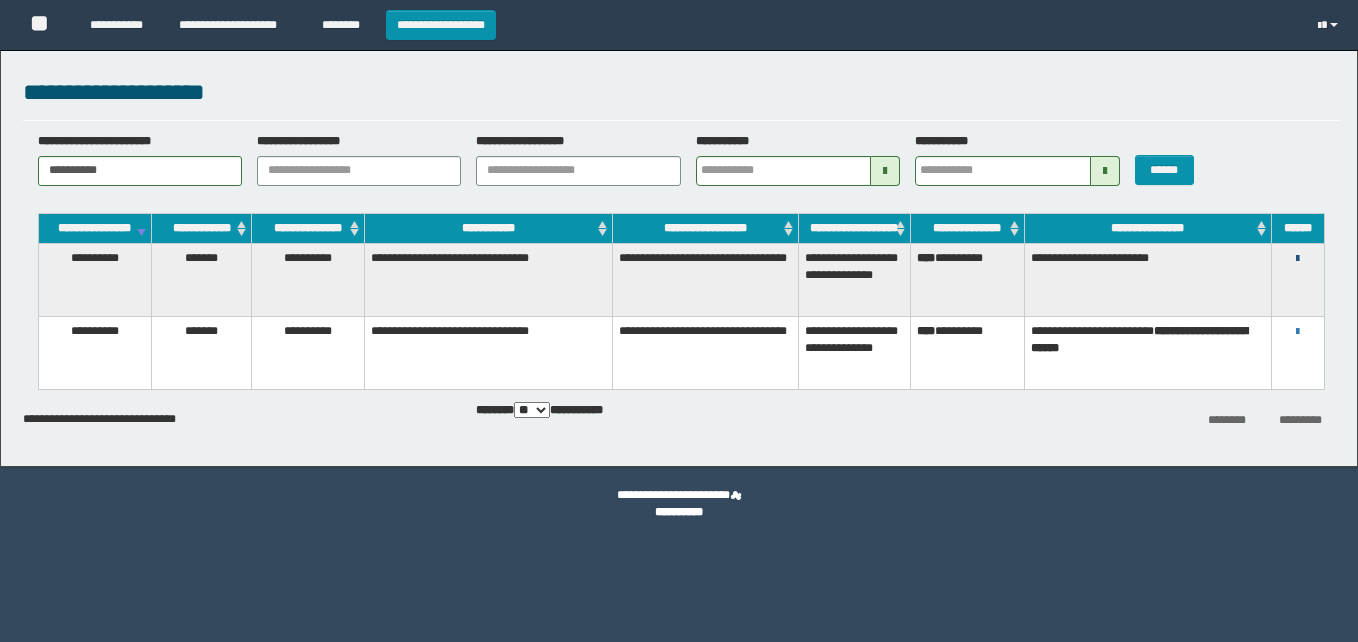 click at bounding box center (1297, 259) 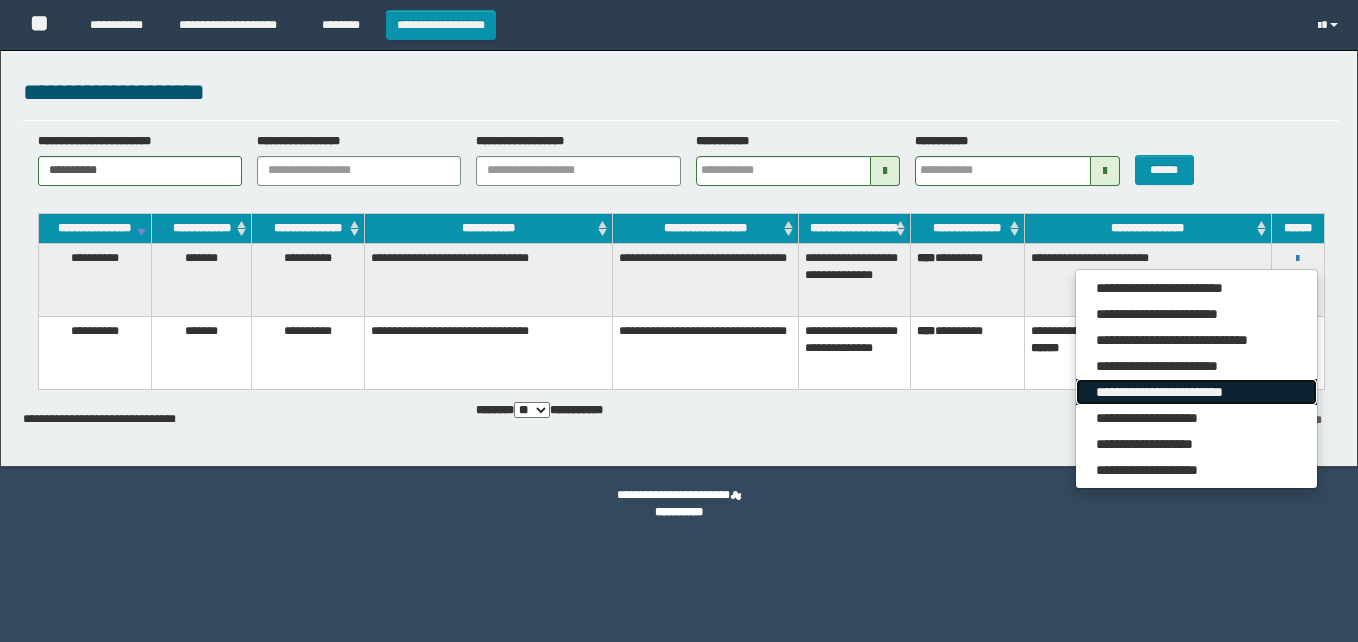 click on "**********" at bounding box center [1196, 392] 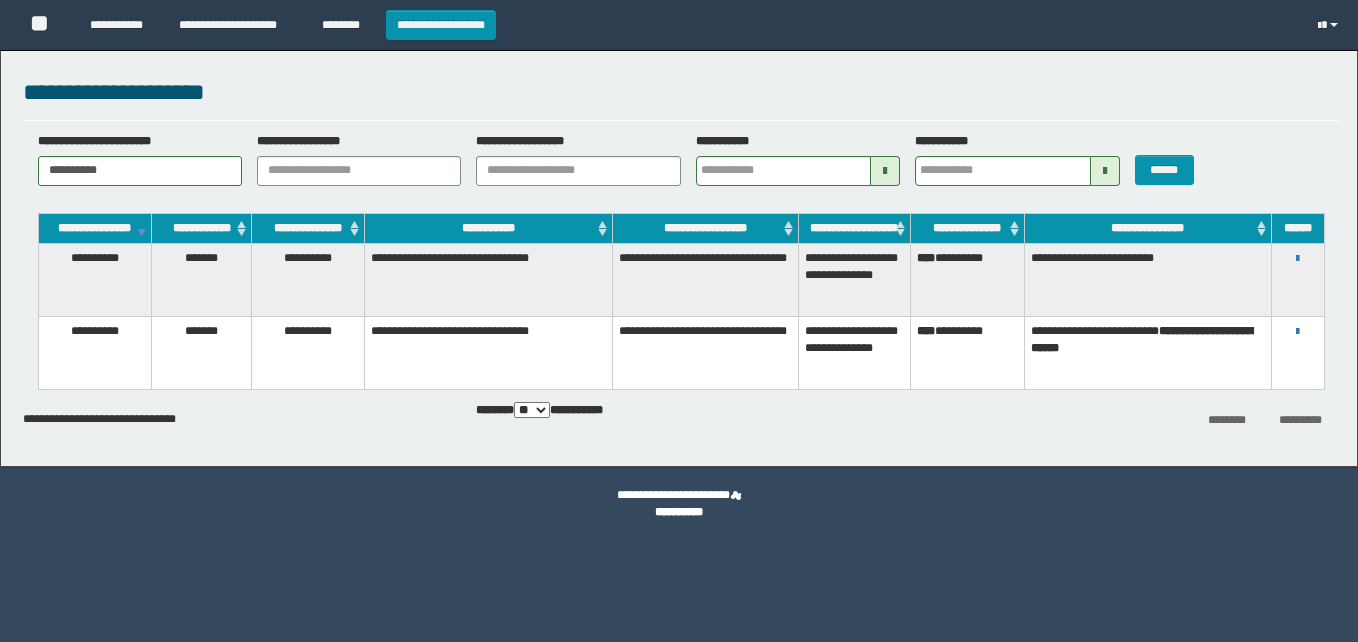 type 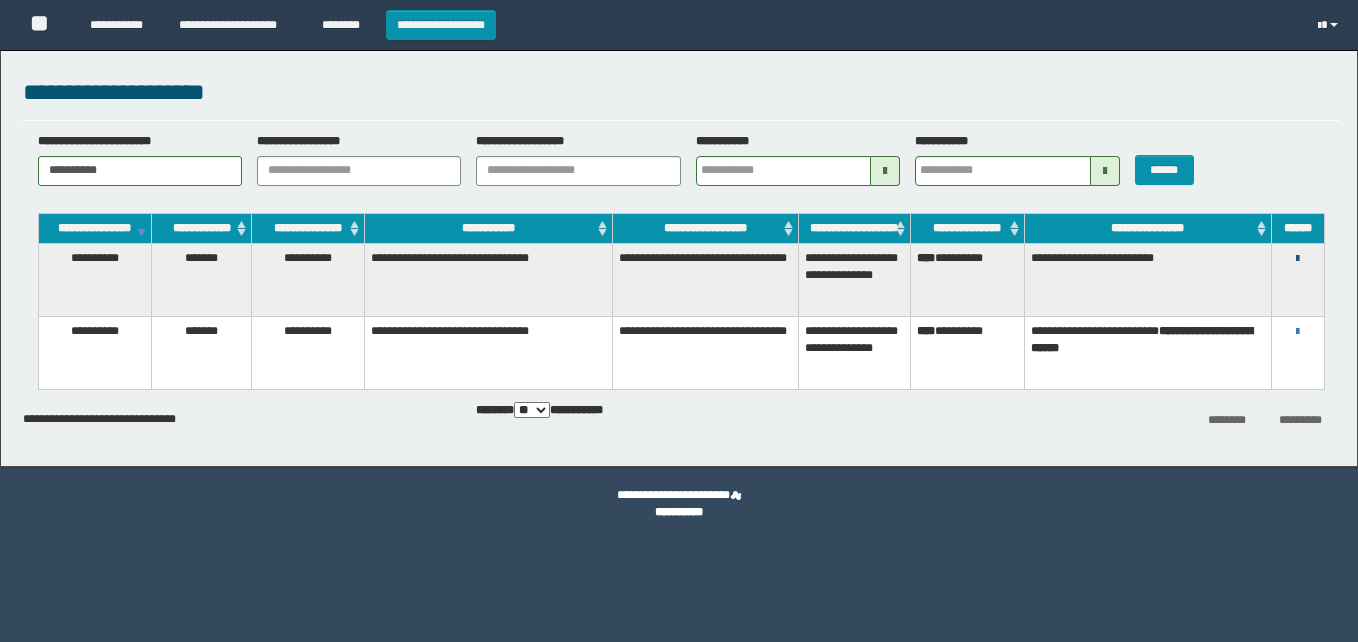 click at bounding box center (1297, 259) 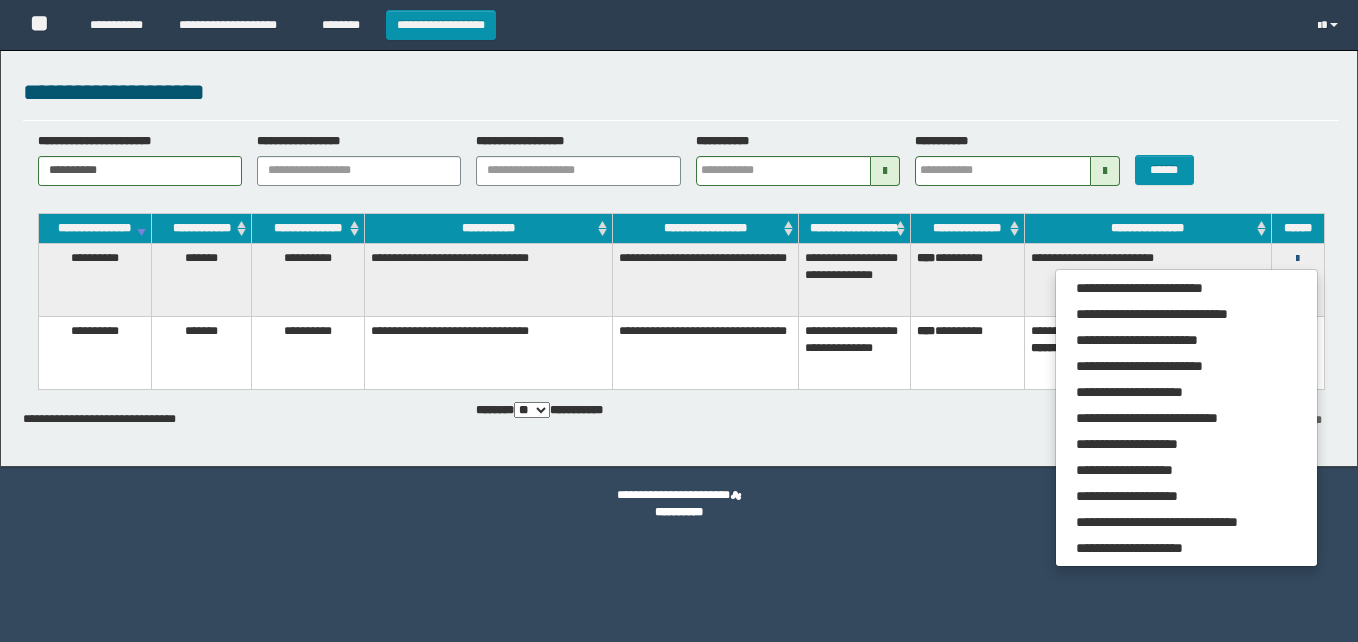 click at bounding box center [1297, 259] 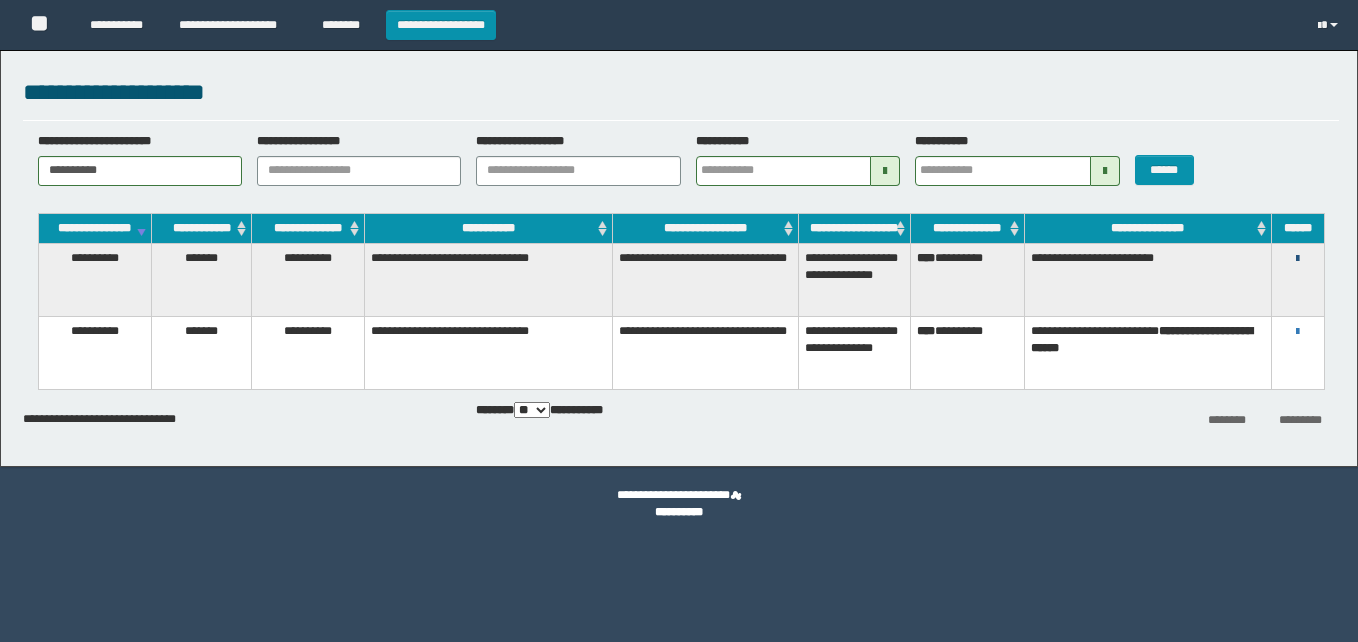 click at bounding box center (1297, 259) 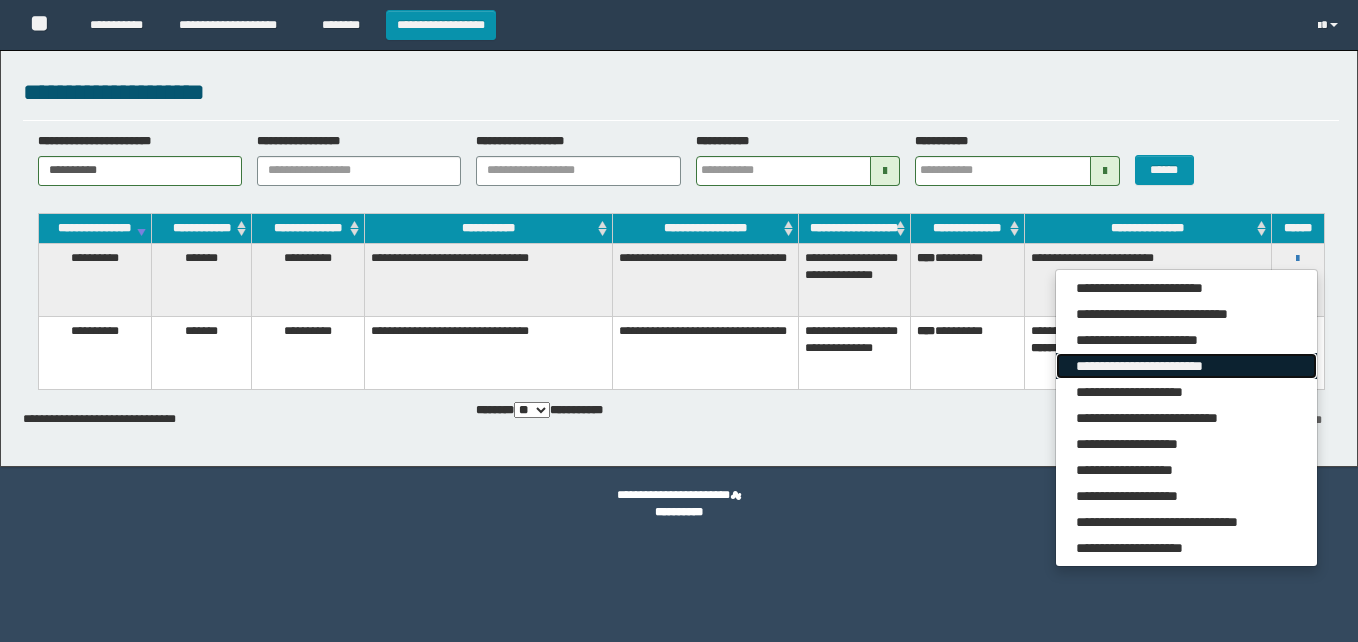 click on "**********" at bounding box center (1186, 366) 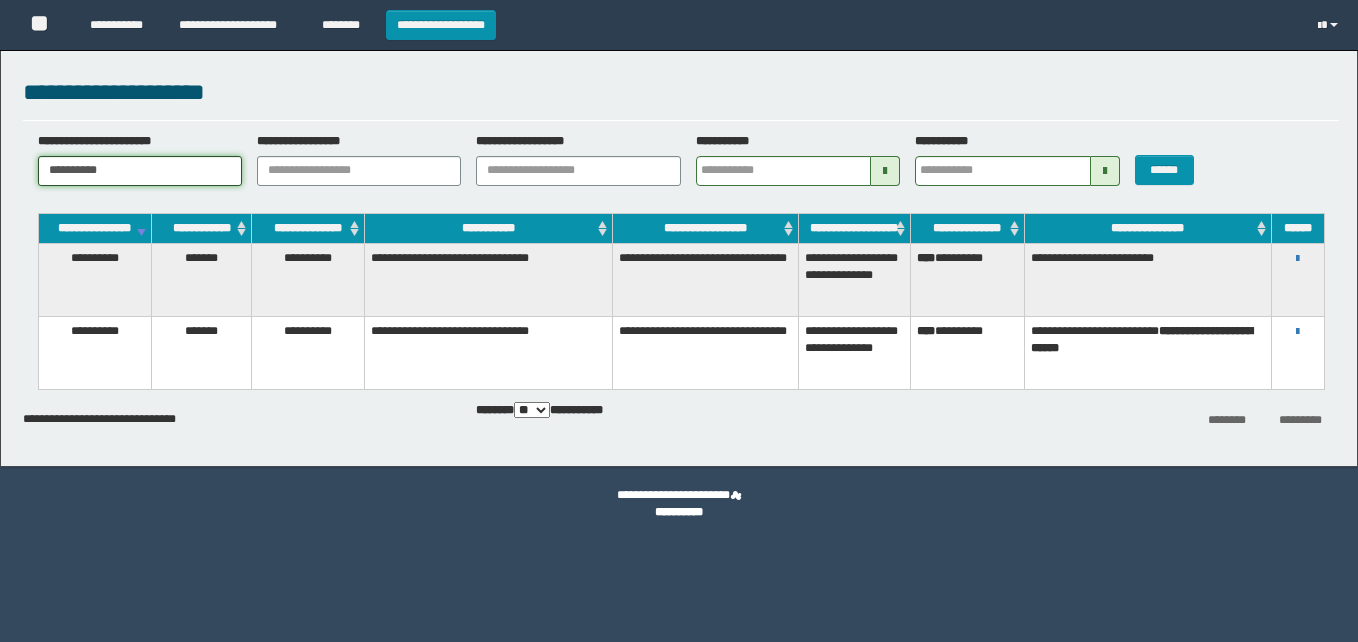drag, startPoint x: 153, startPoint y: 175, endPoint x: -4, endPoint y: 174, distance: 157.00319 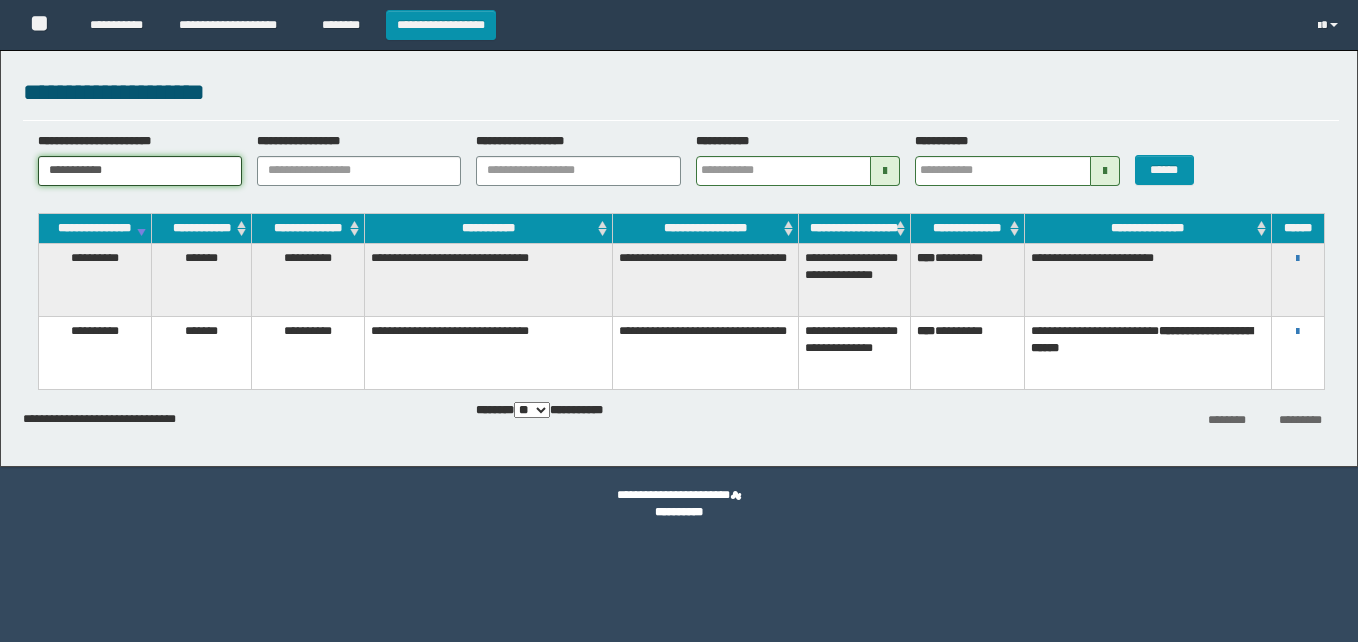 type 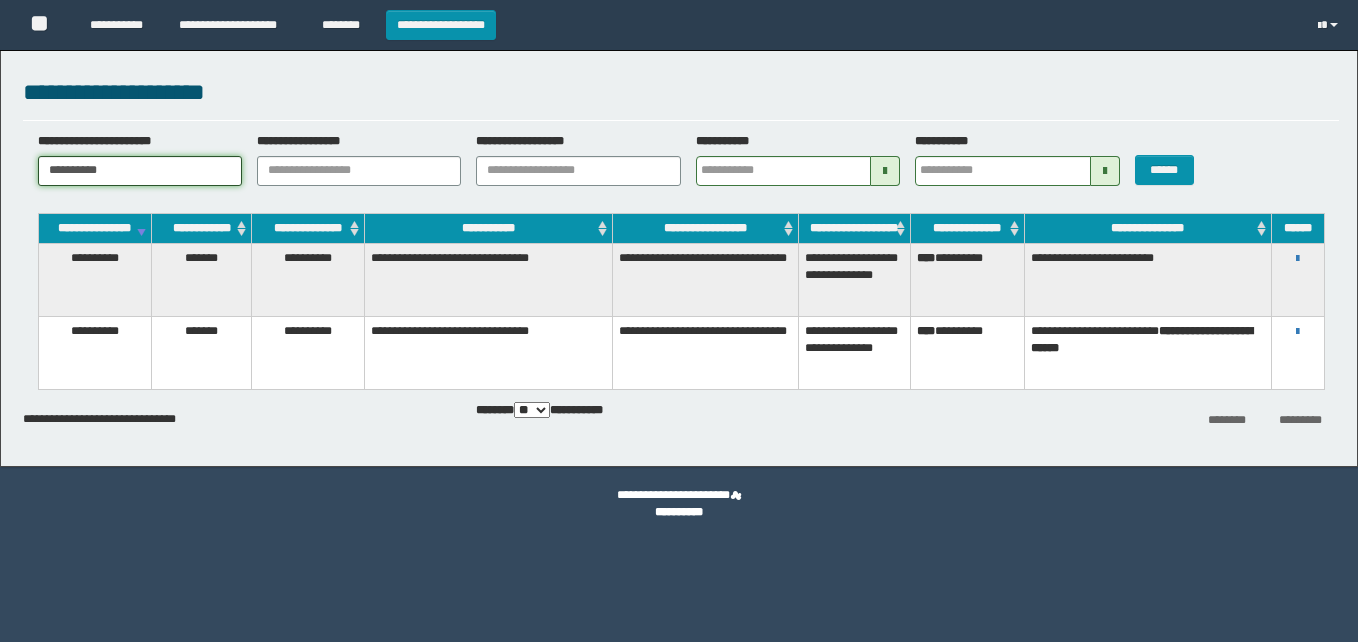 type 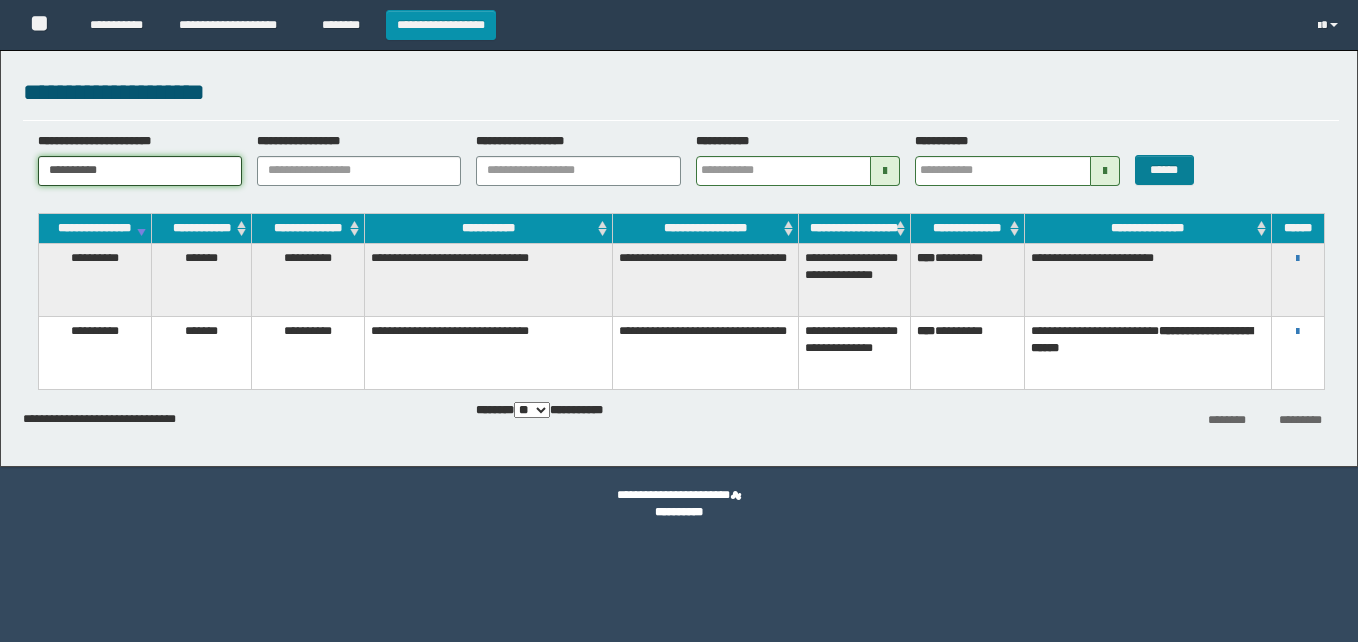 type on "**********" 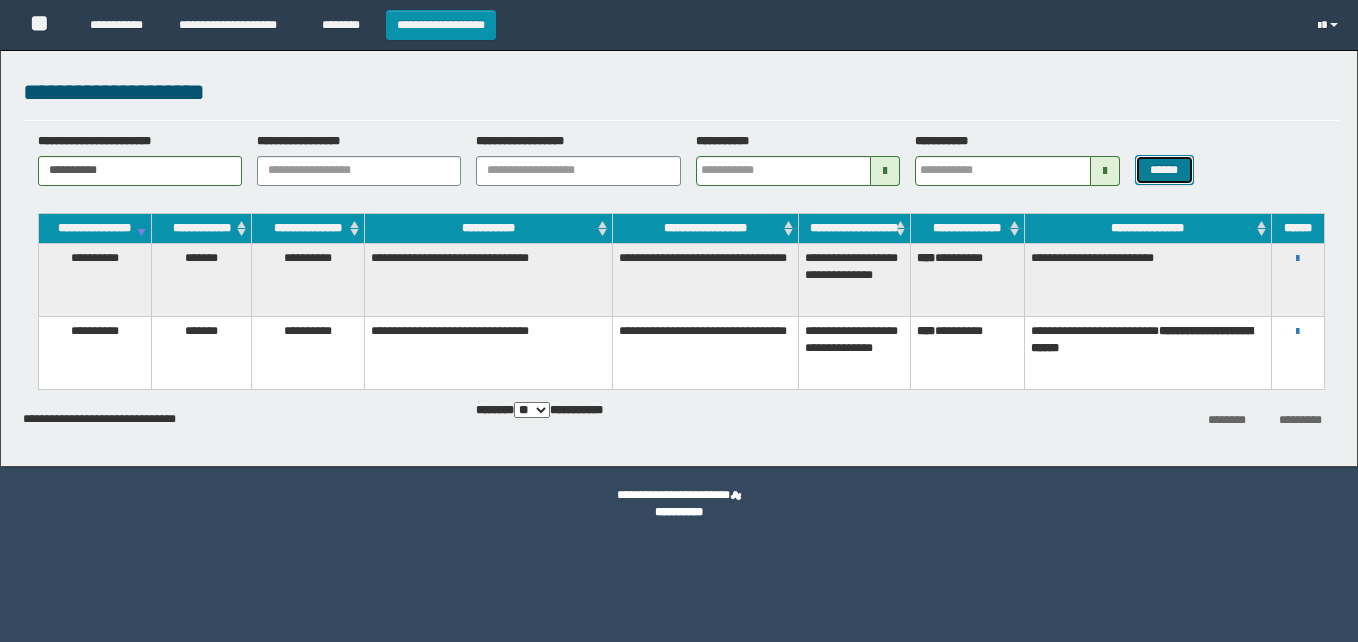 click on "******" at bounding box center [1164, 170] 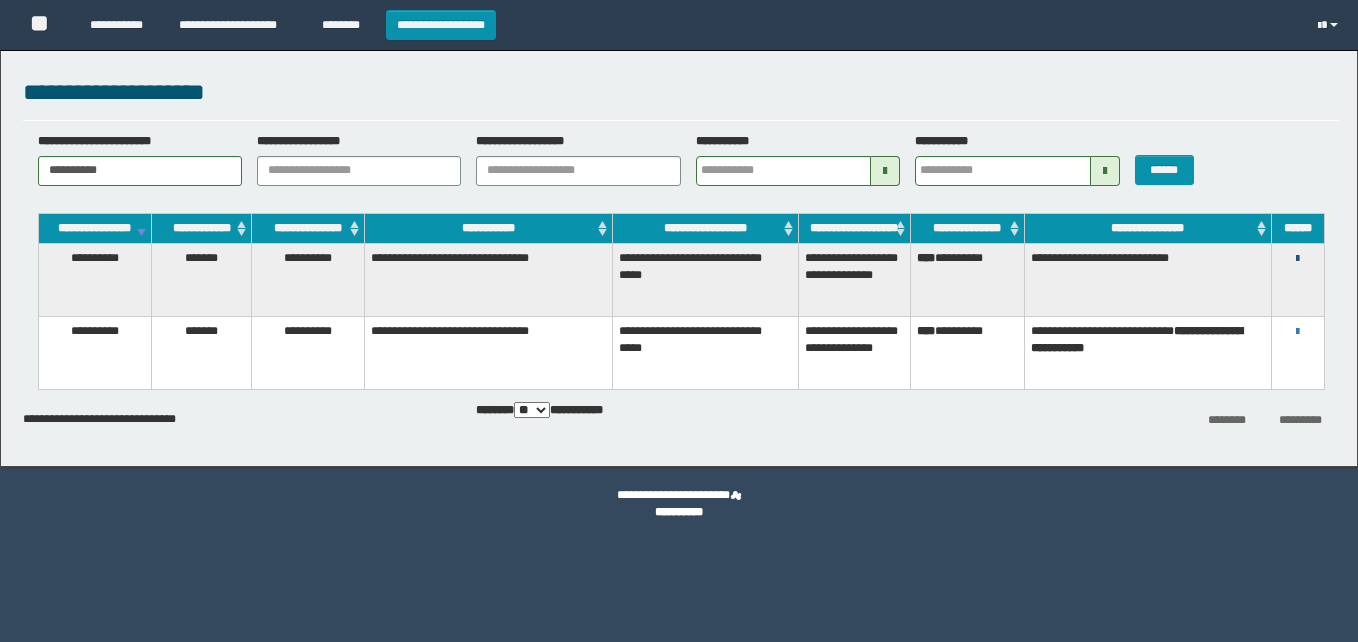 click at bounding box center (1297, 259) 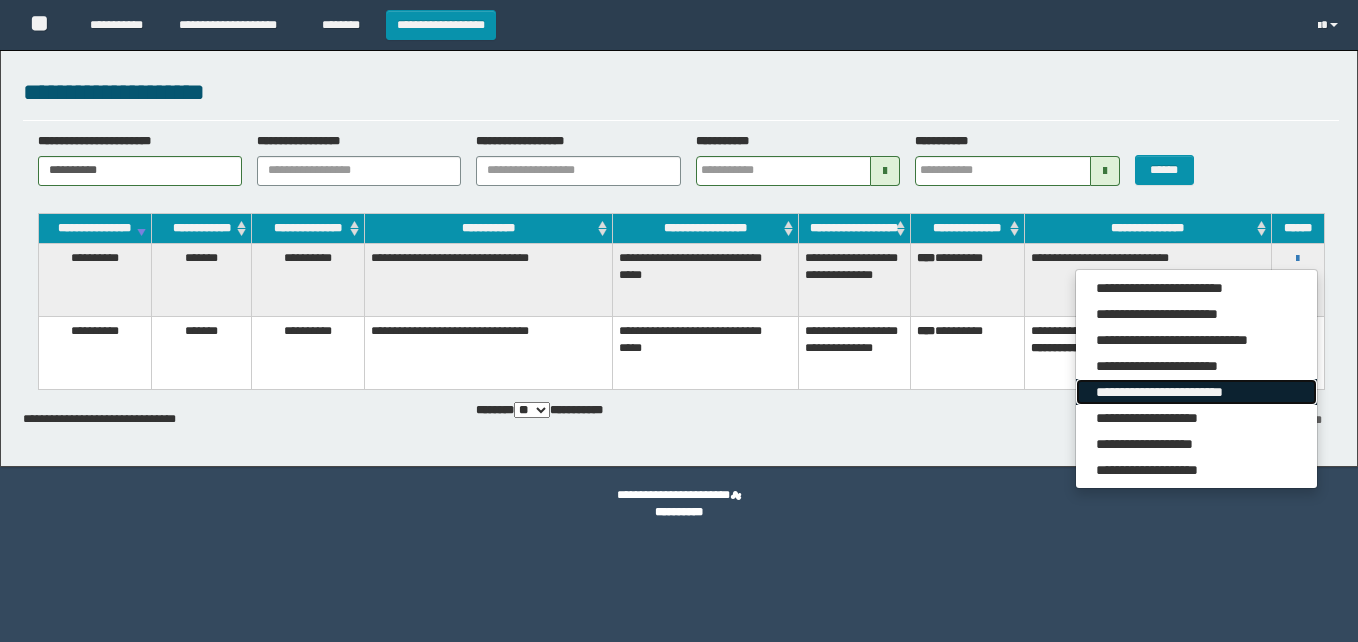 click on "**********" at bounding box center [1196, 392] 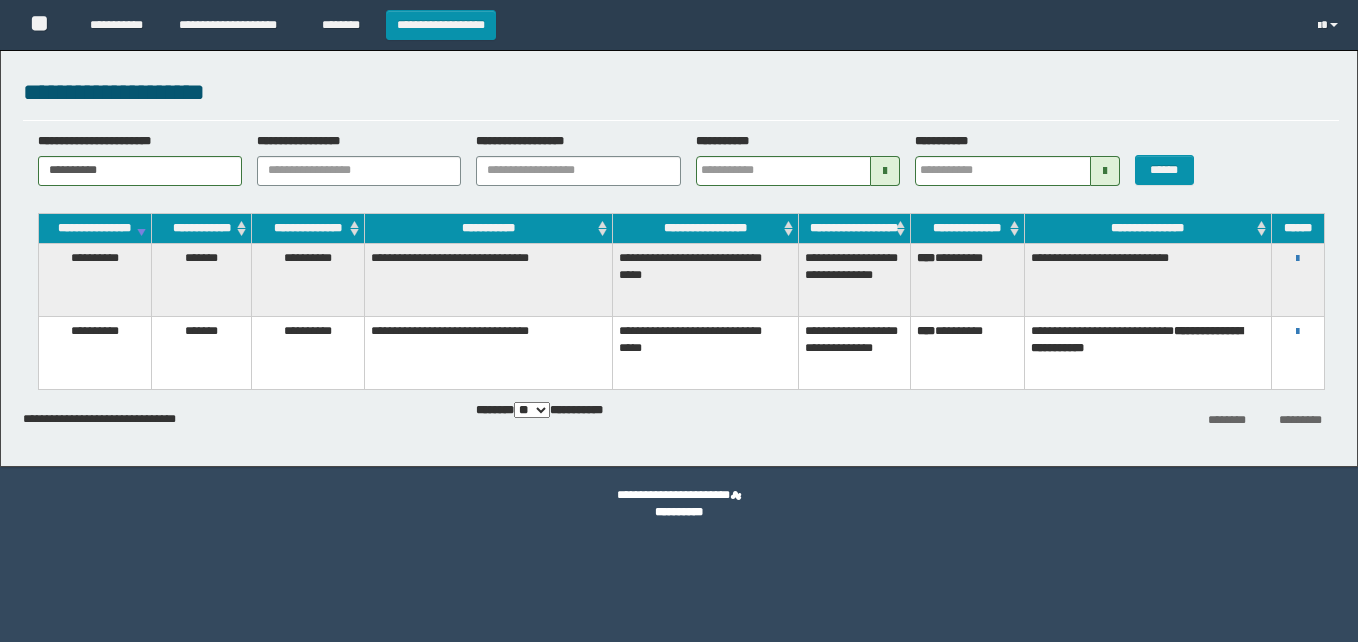 type 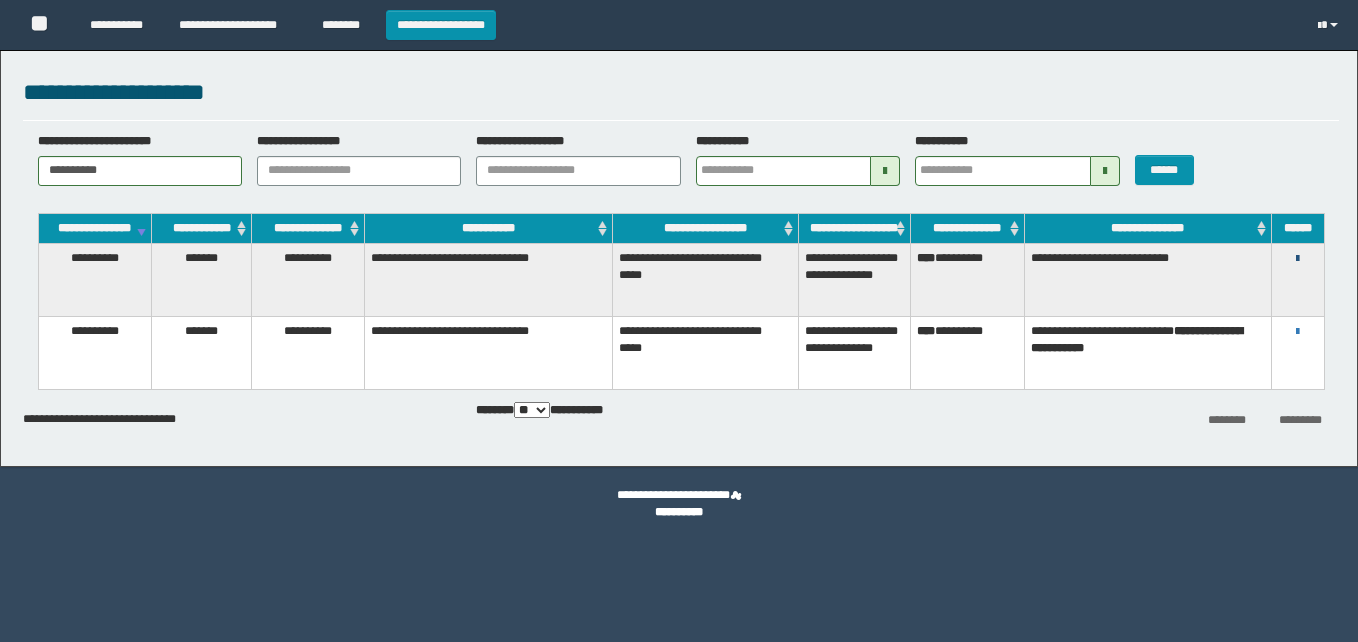 click at bounding box center [1297, 259] 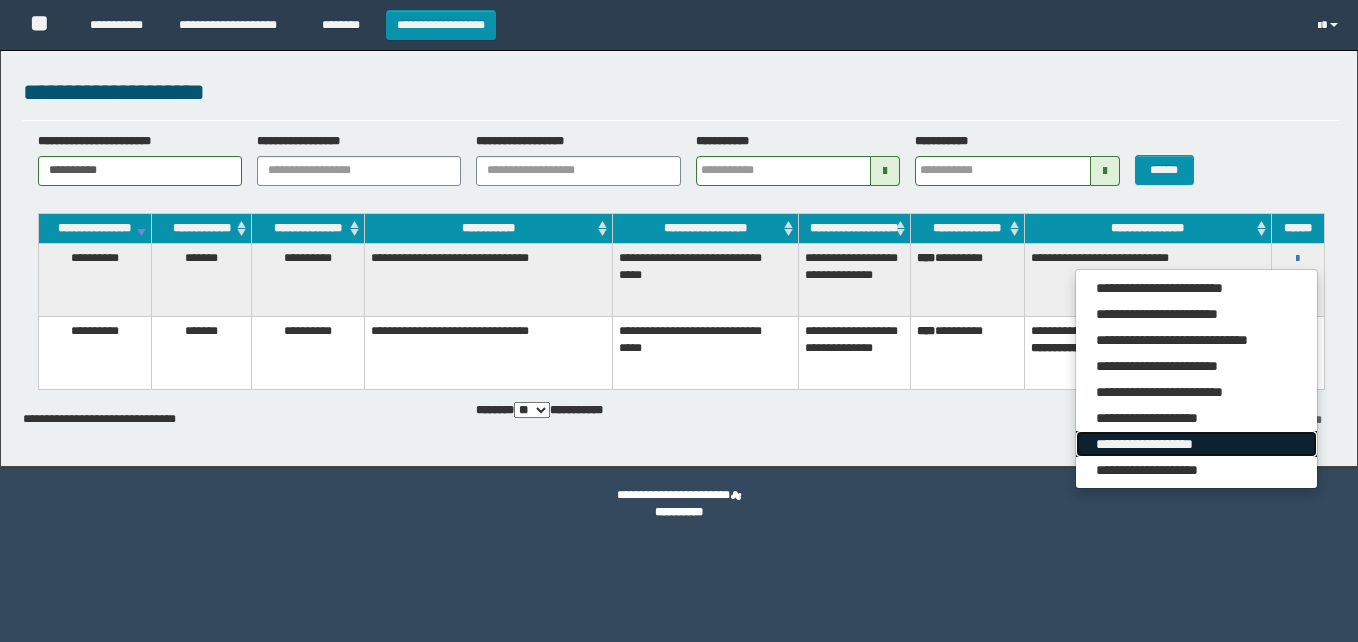 click on "**********" at bounding box center (1196, 444) 